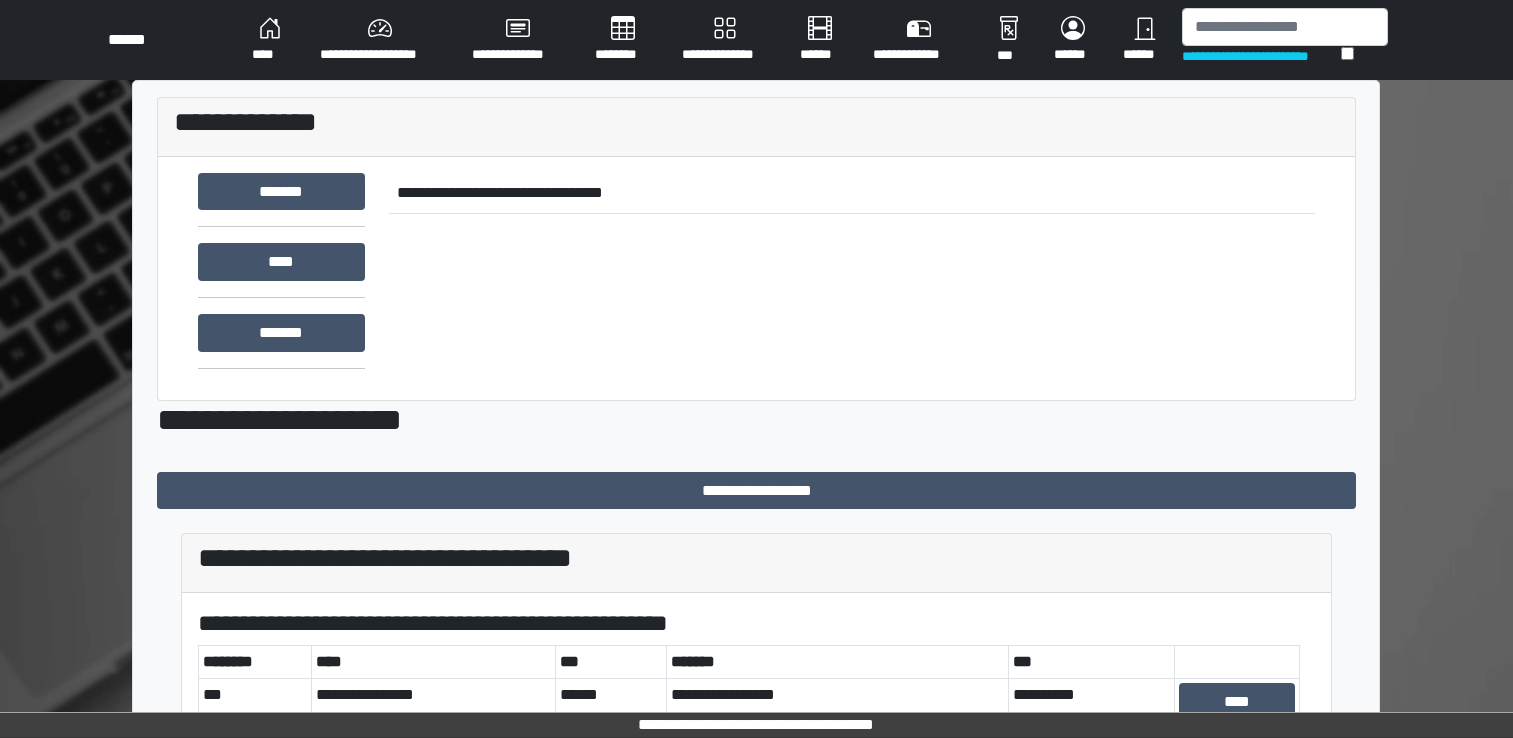 scroll, scrollTop: 0, scrollLeft: 0, axis: both 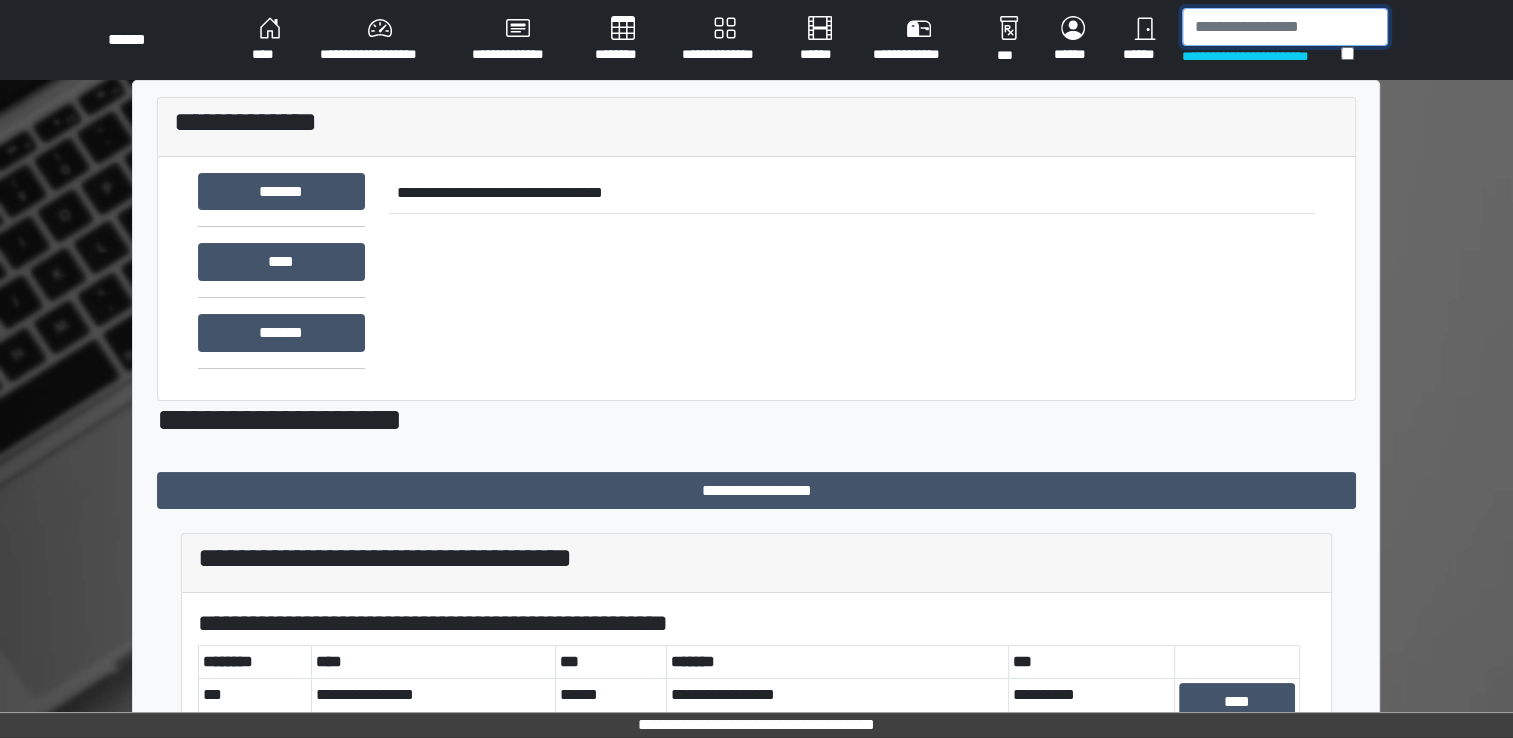 click at bounding box center [1285, 27] 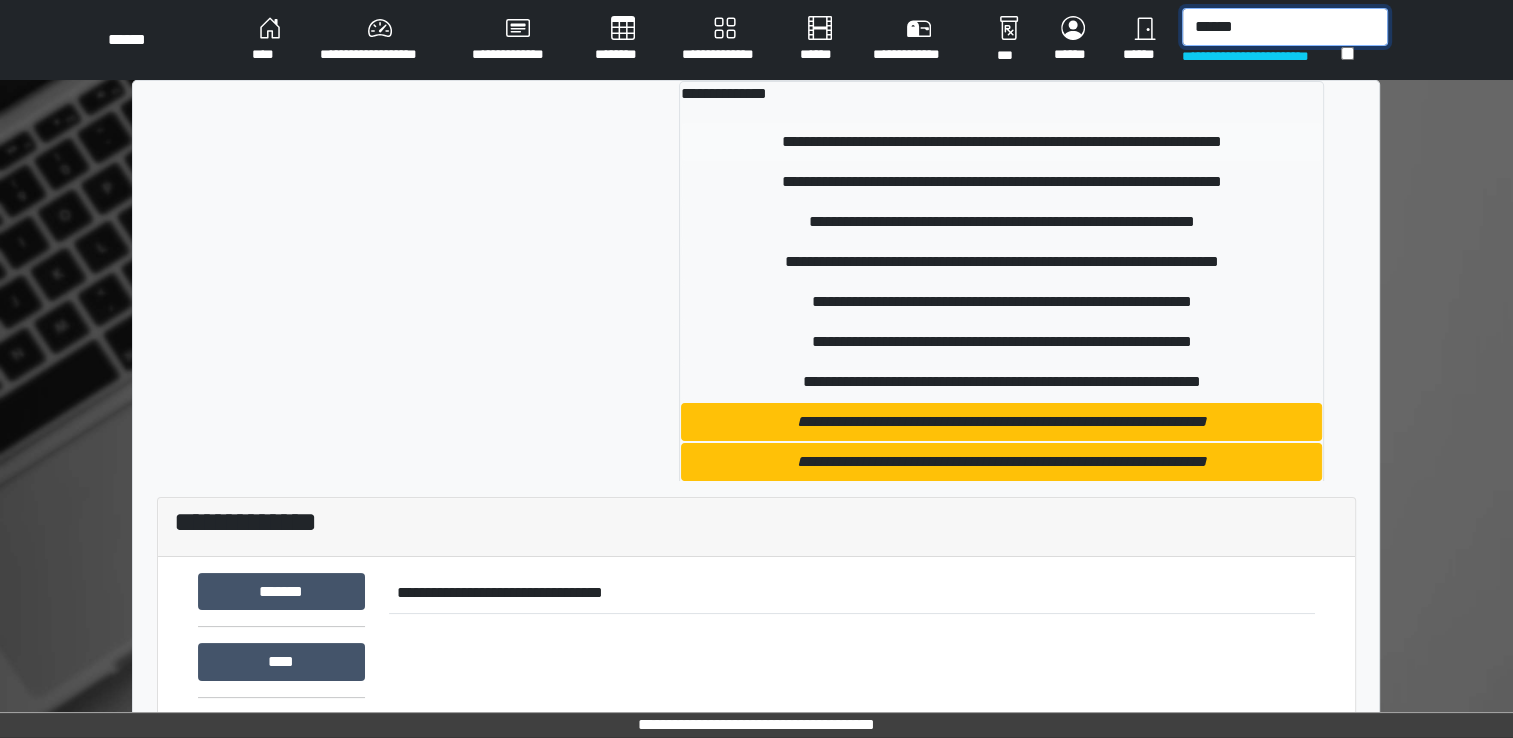 type on "******" 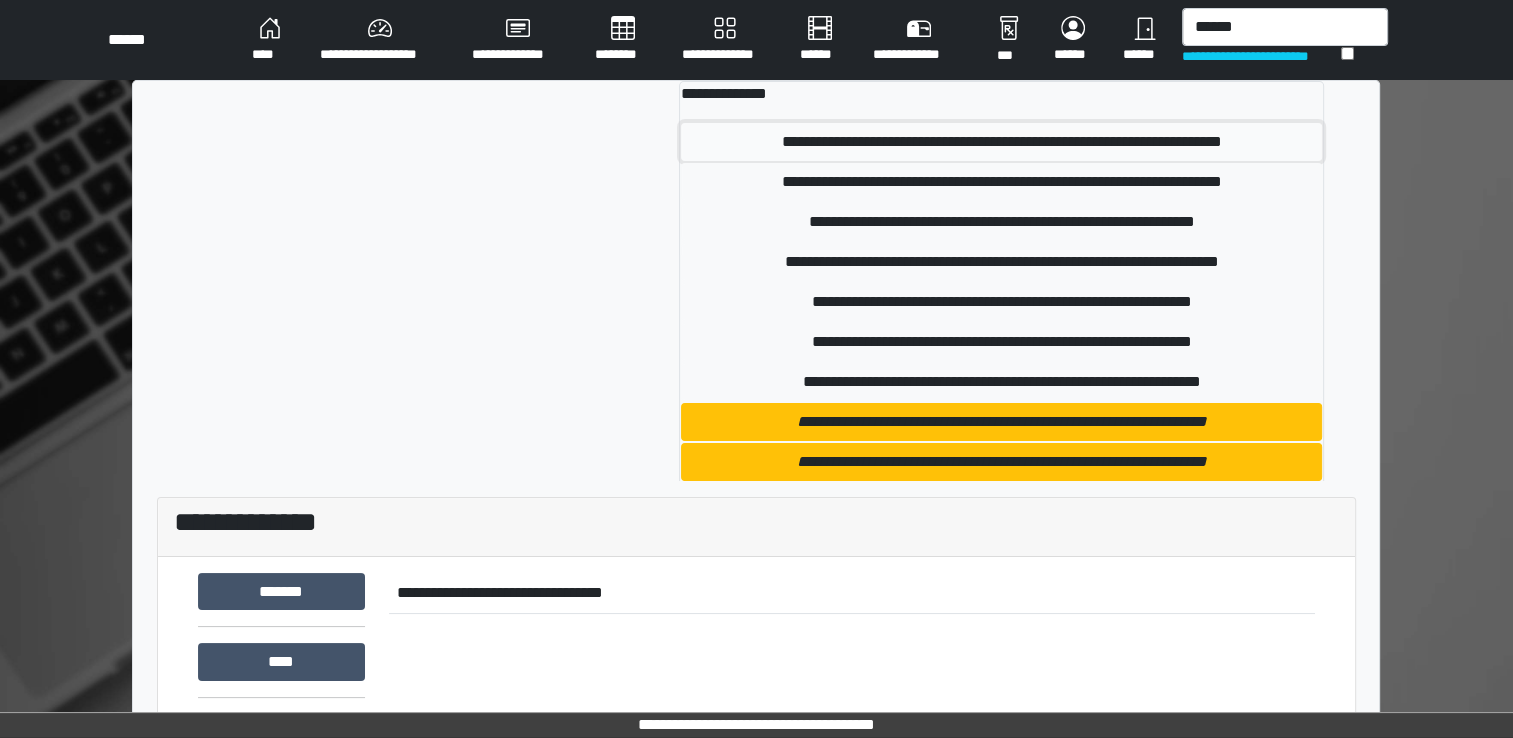 click on "**********" at bounding box center [1001, 142] 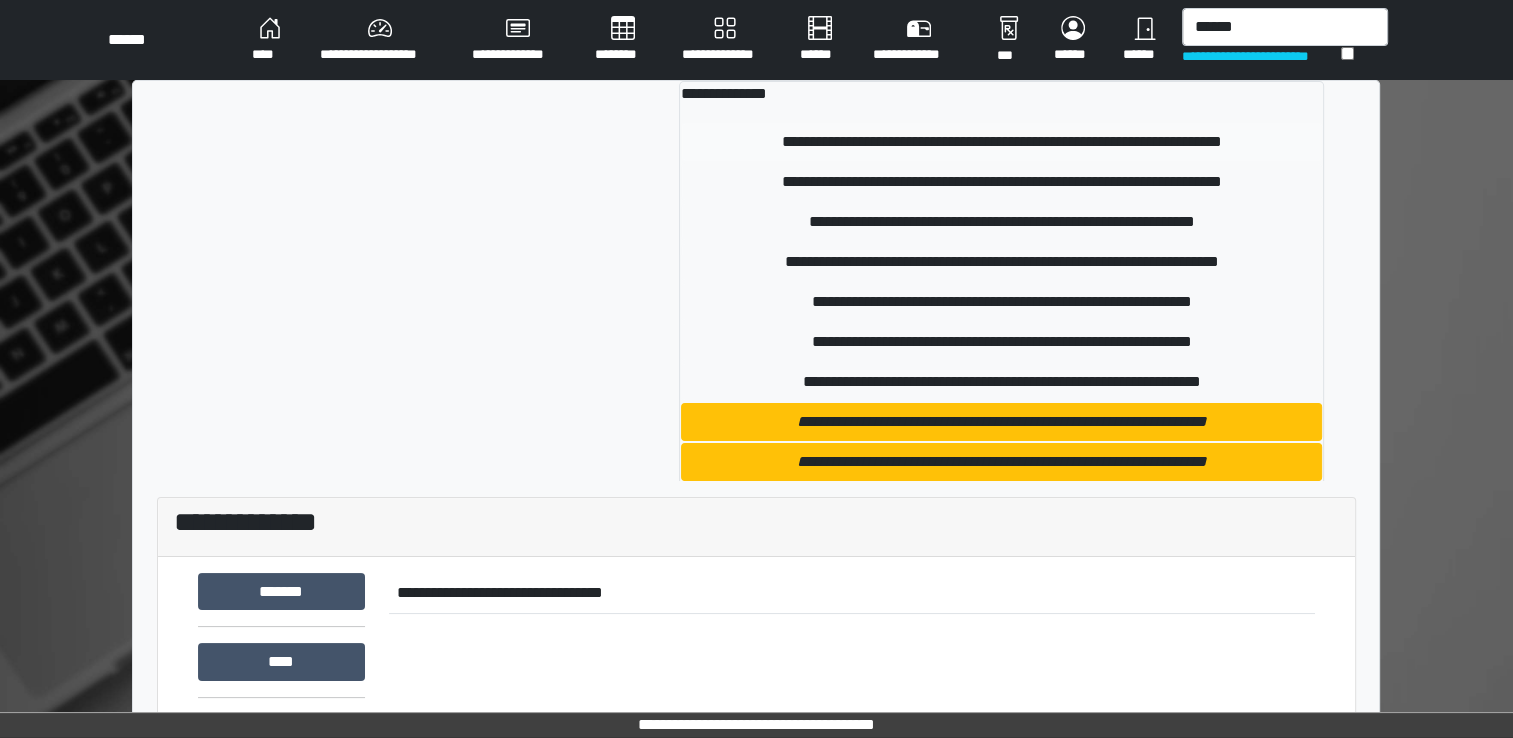 type 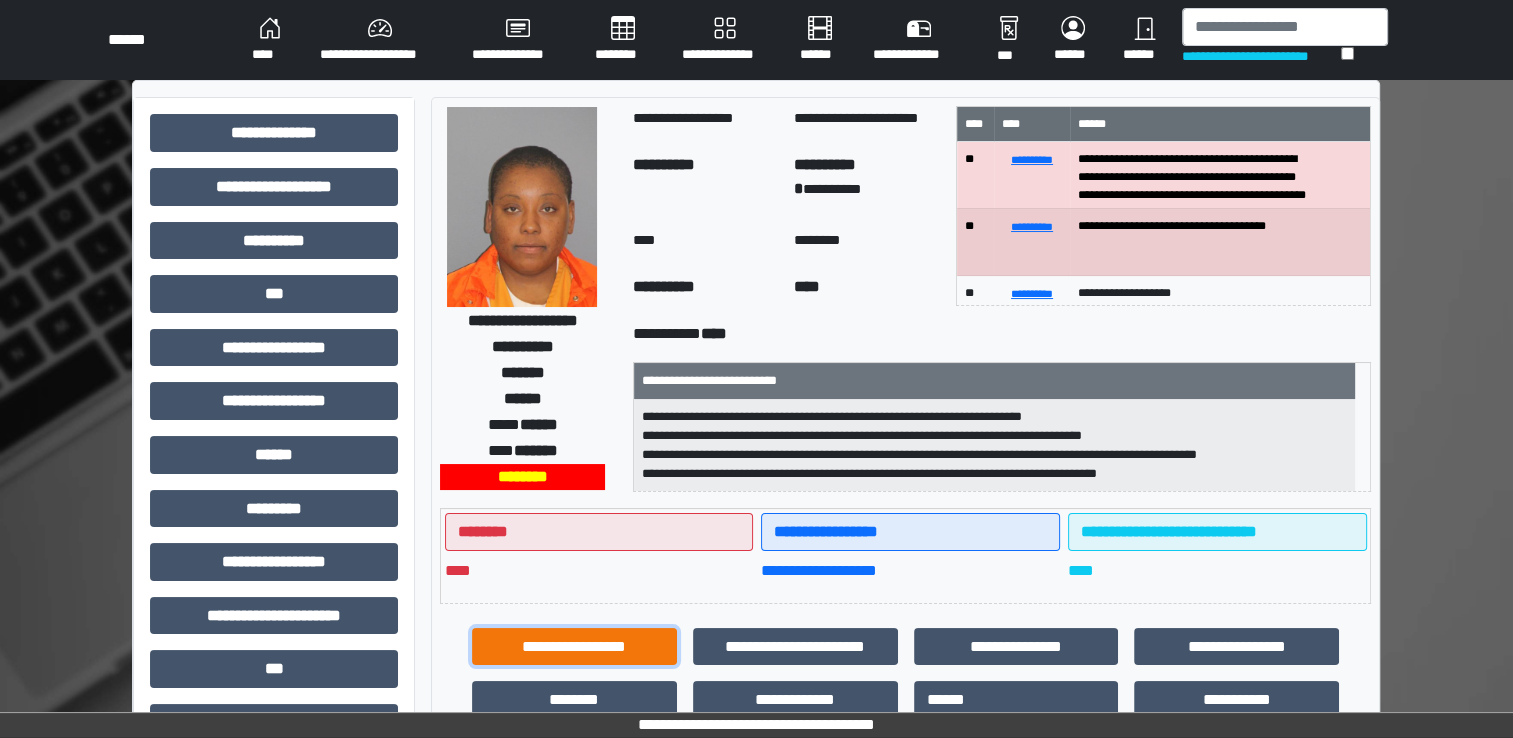 click on "**********" at bounding box center [574, 647] 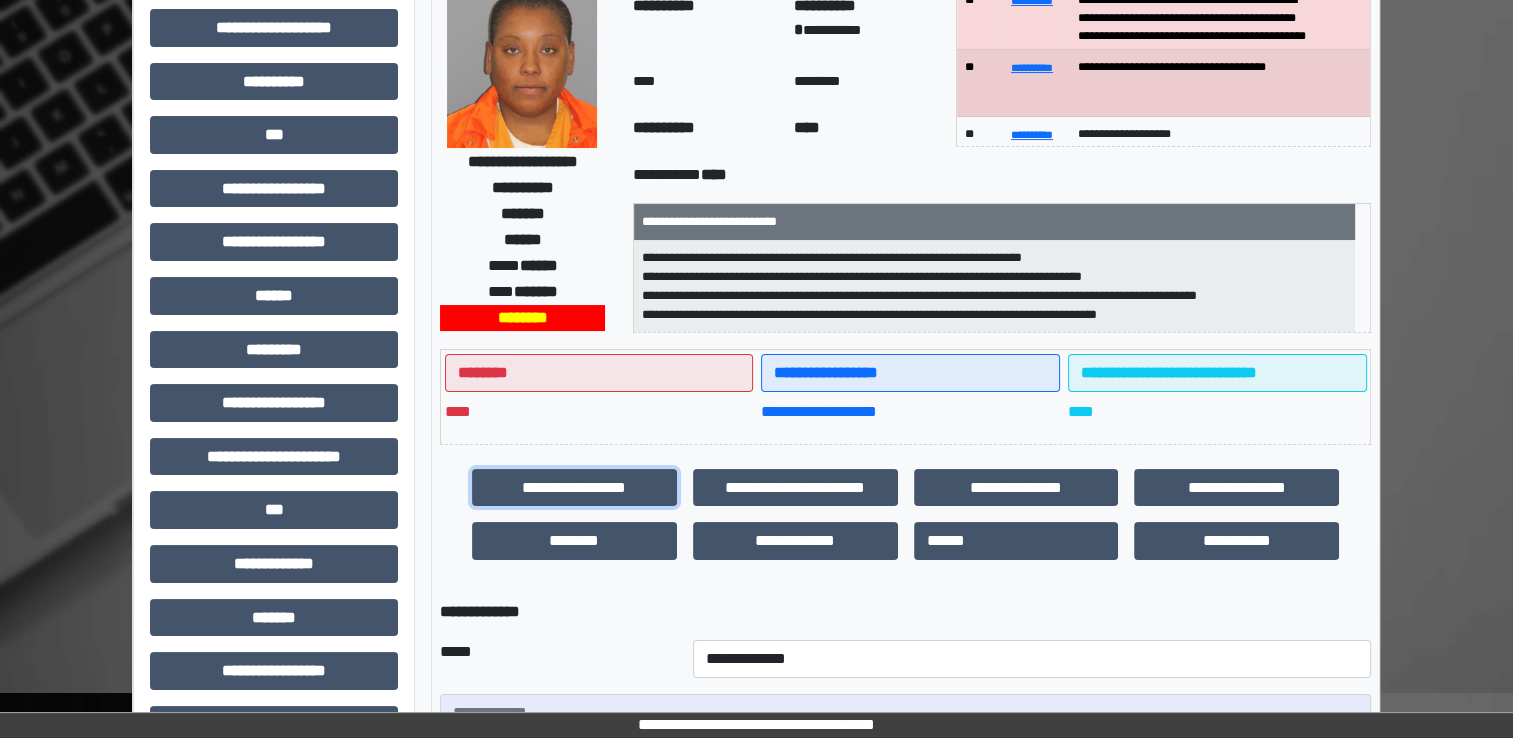 scroll, scrollTop: 300, scrollLeft: 0, axis: vertical 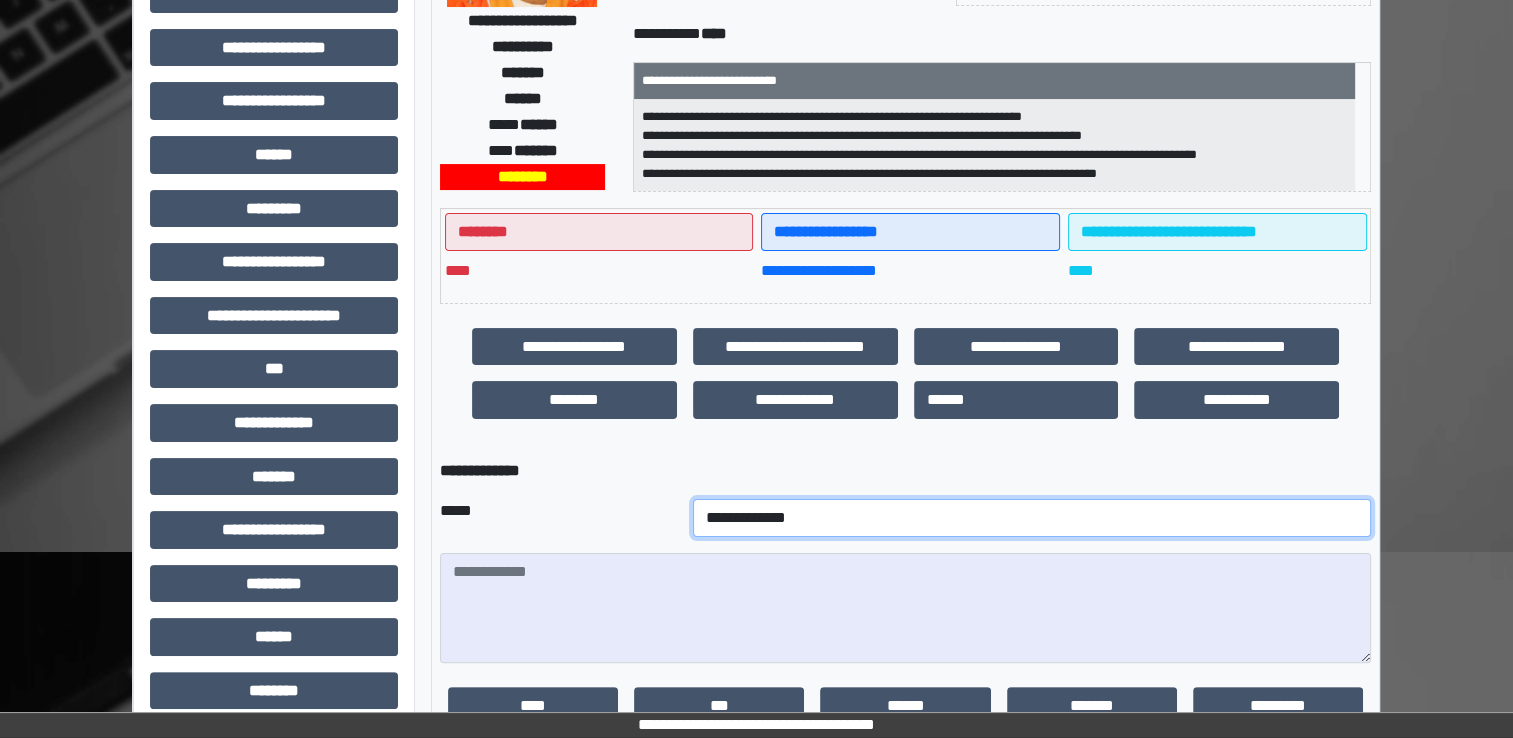 click on "**********" at bounding box center (1032, 518) 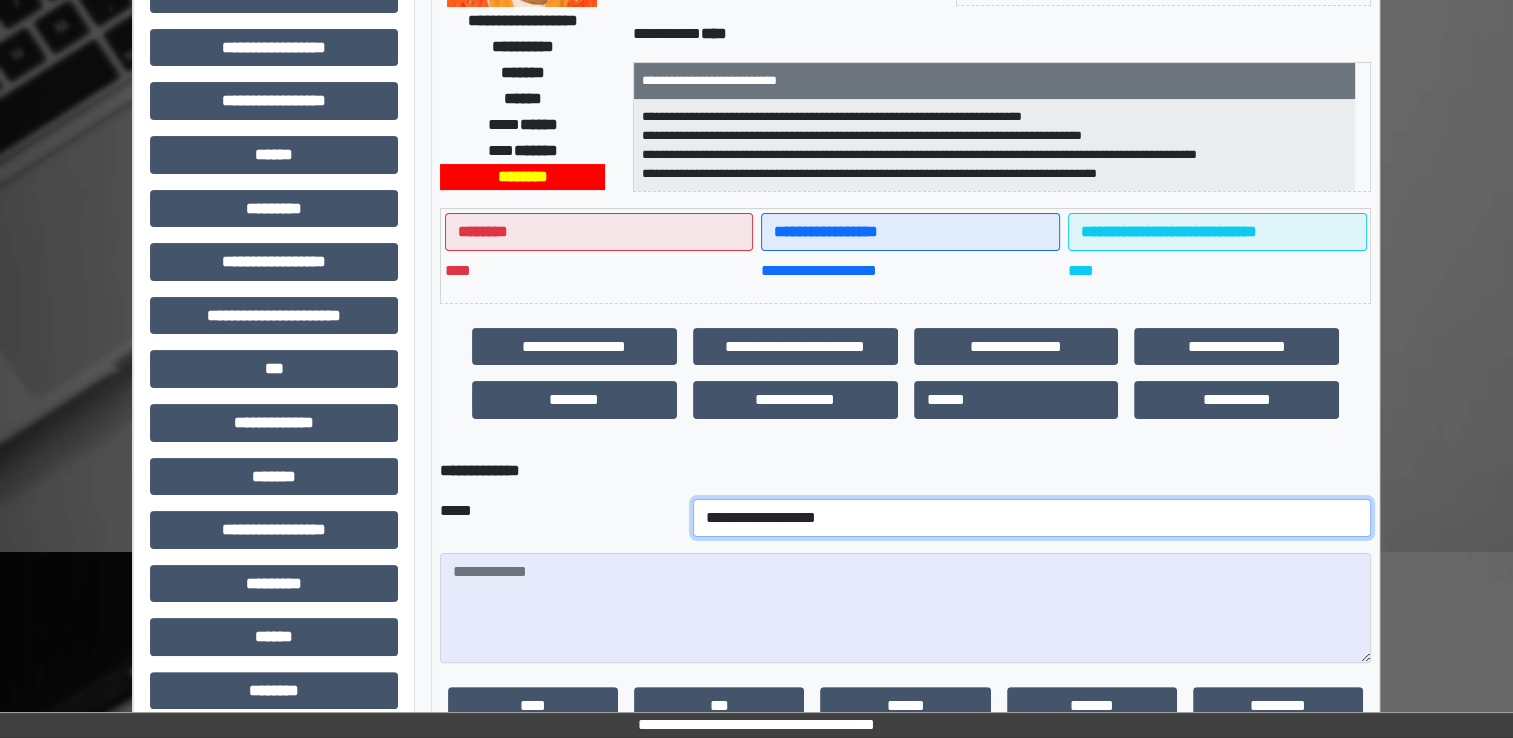 click on "**********" at bounding box center [1032, 518] 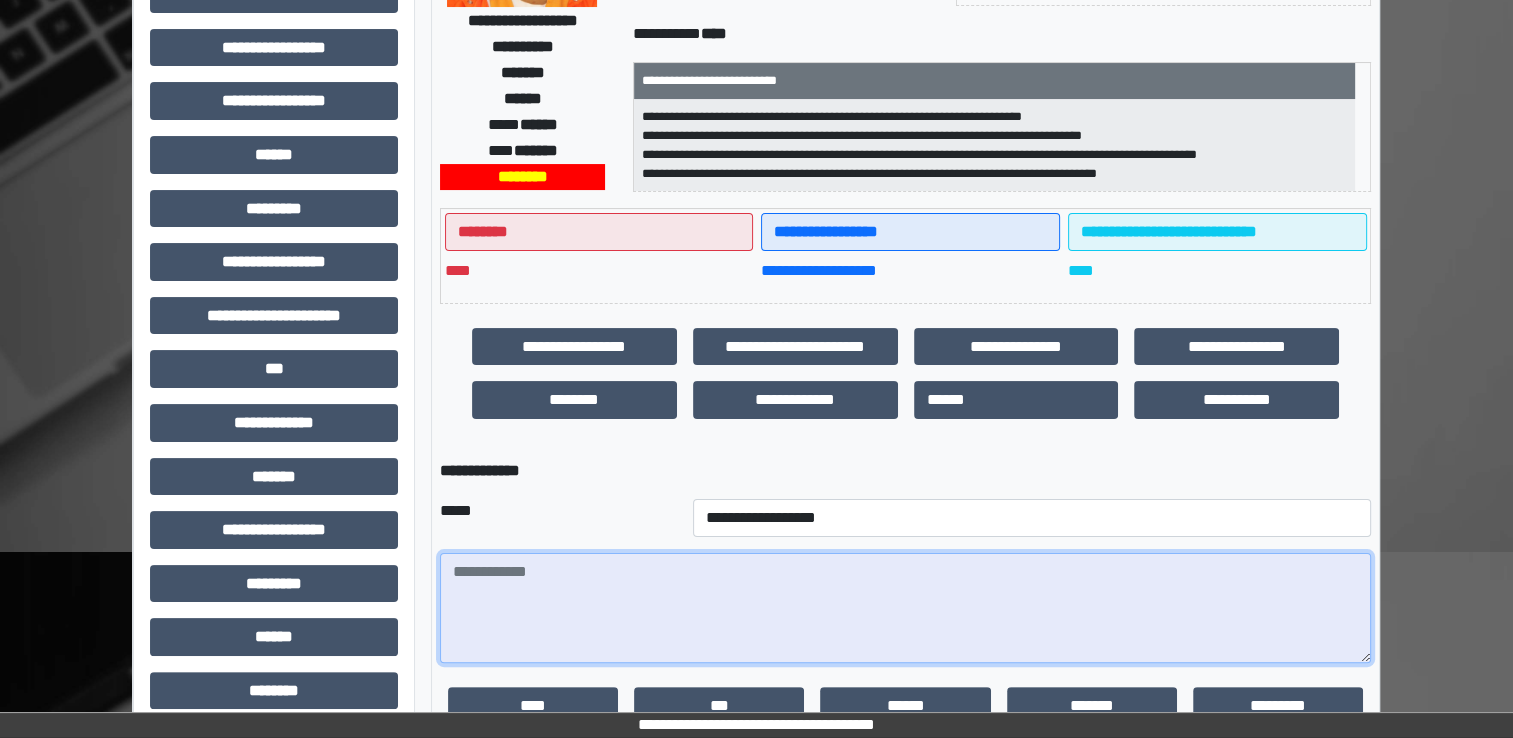 click at bounding box center (905, 608) 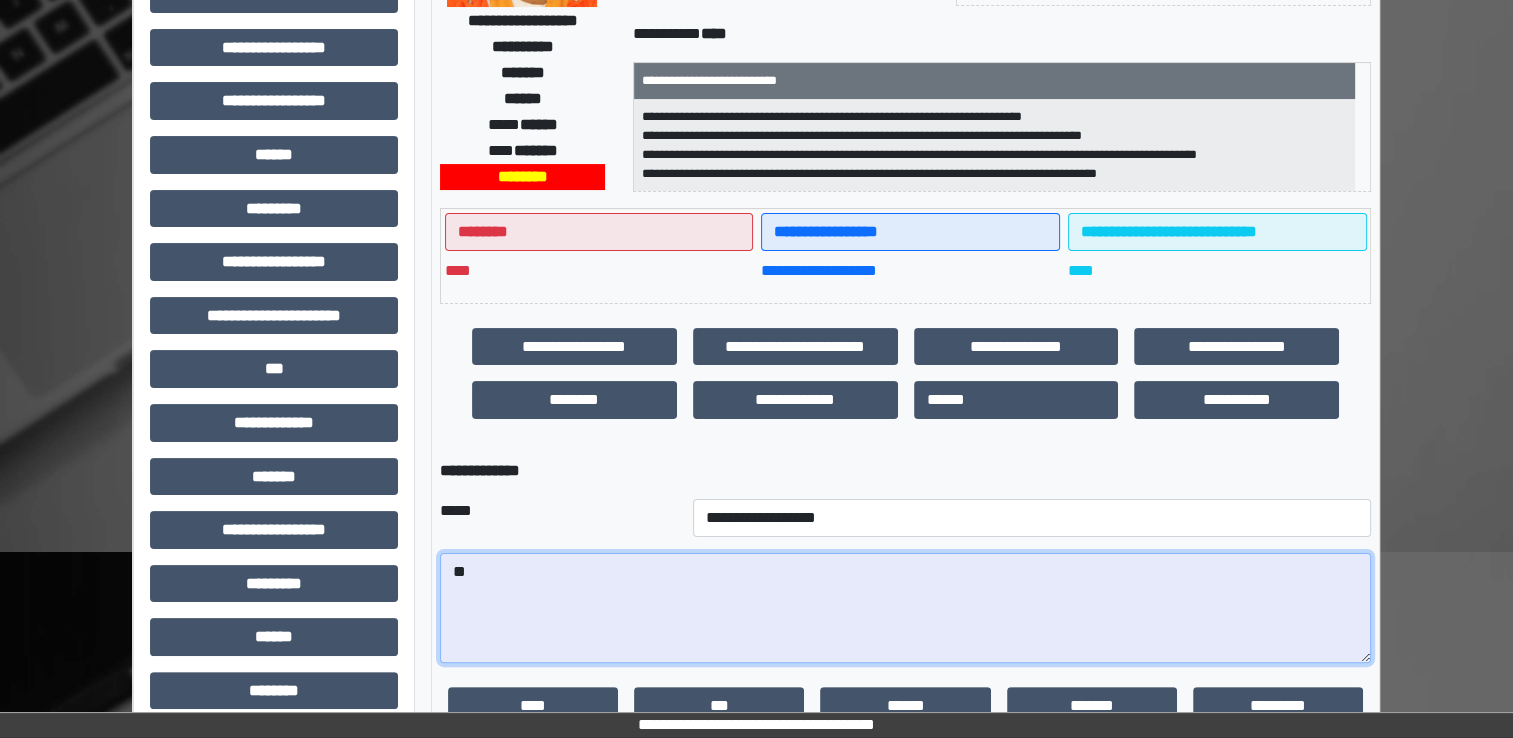 type on "*" 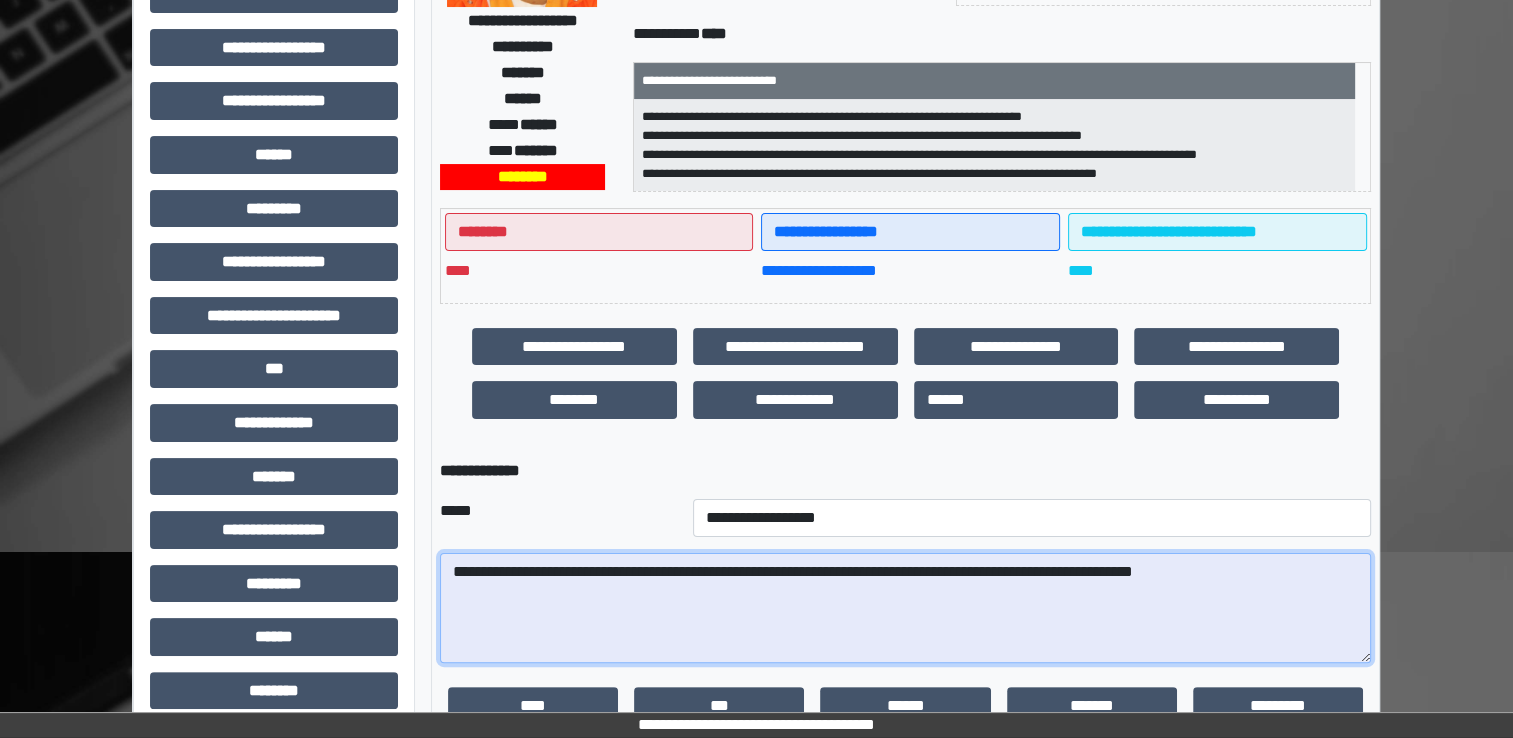 click on "**********" at bounding box center (905, 608) 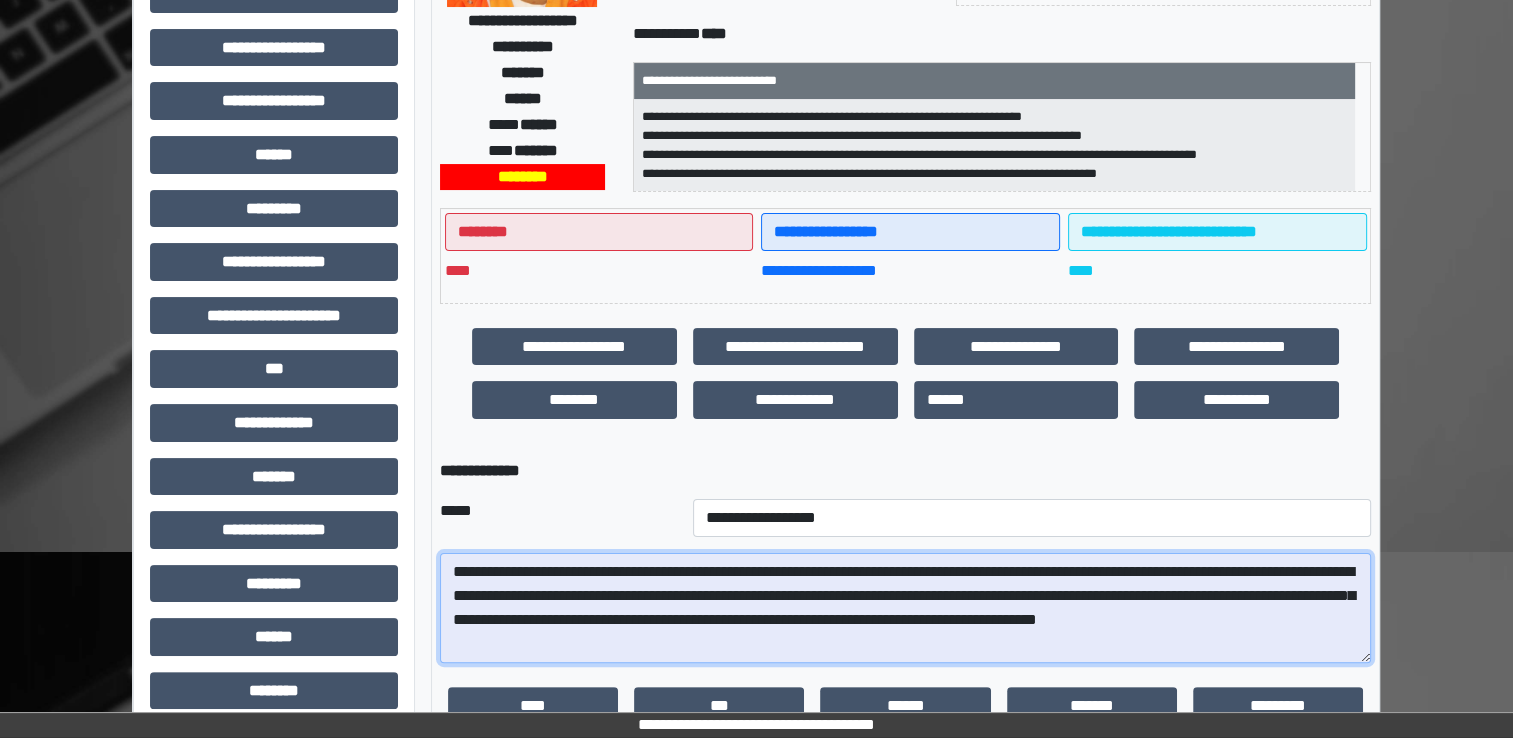 click on "**********" at bounding box center [905, 608] 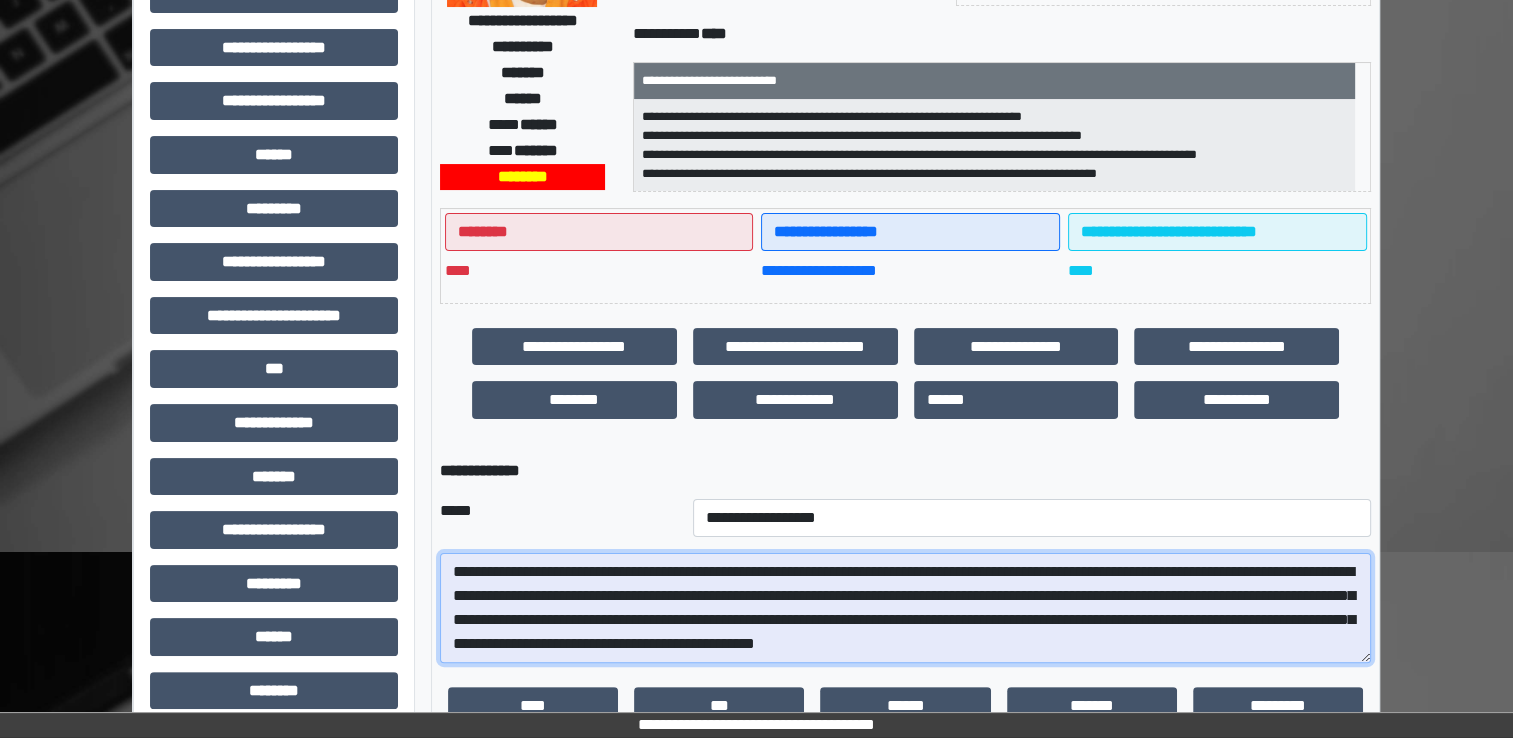 click on "**********" at bounding box center [905, 608] 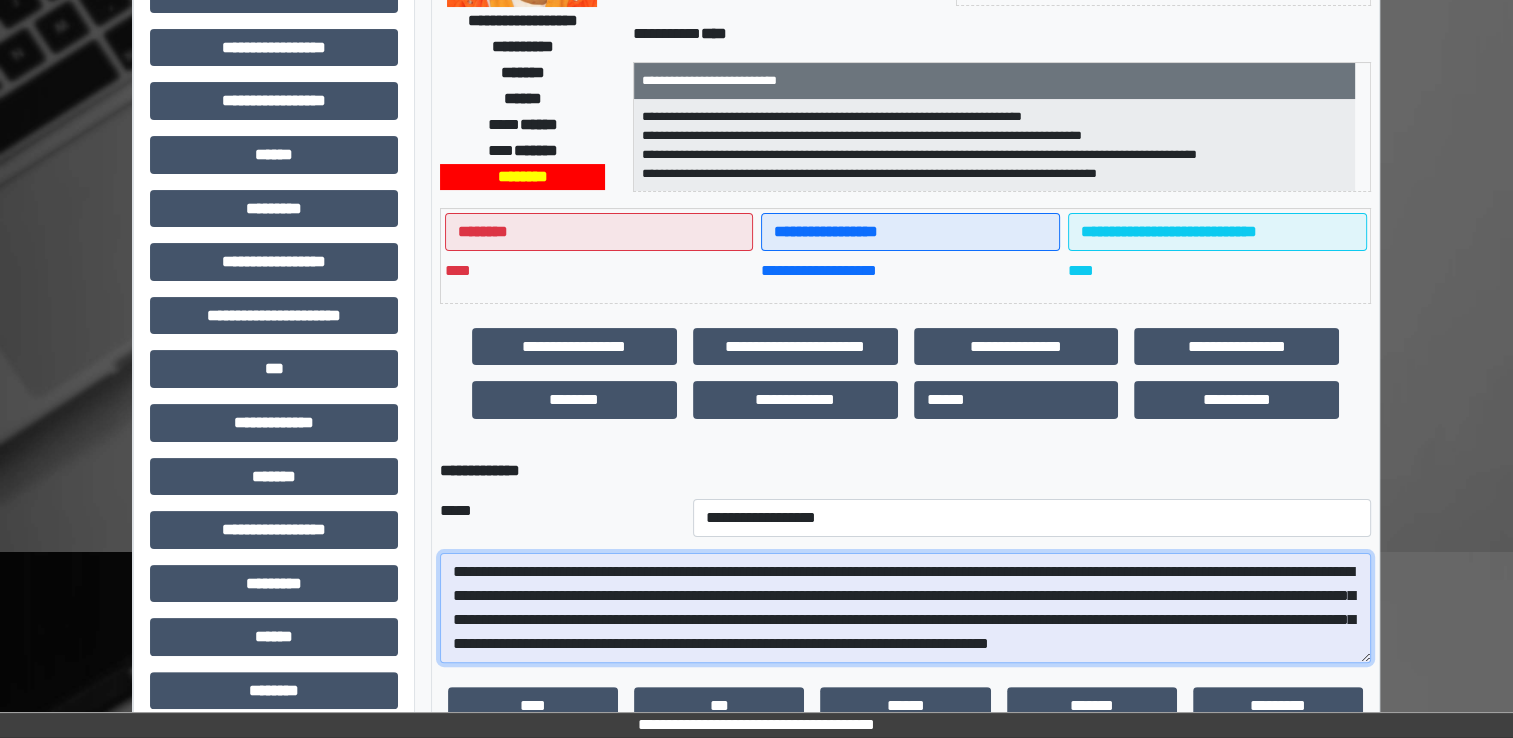 click on "**********" at bounding box center (905, 608) 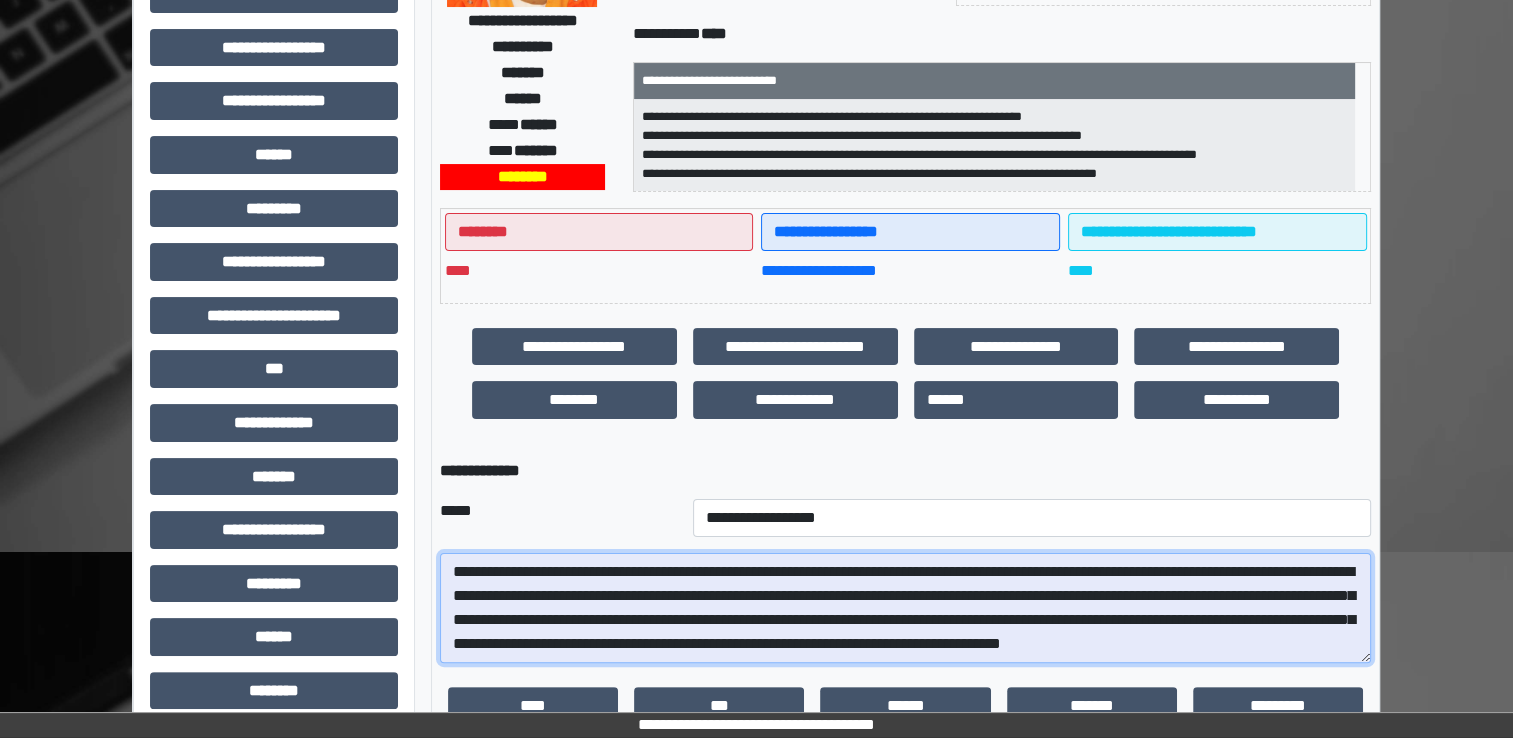 scroll, scrollTop: 16, scrollLeft: 0, axis: vertical 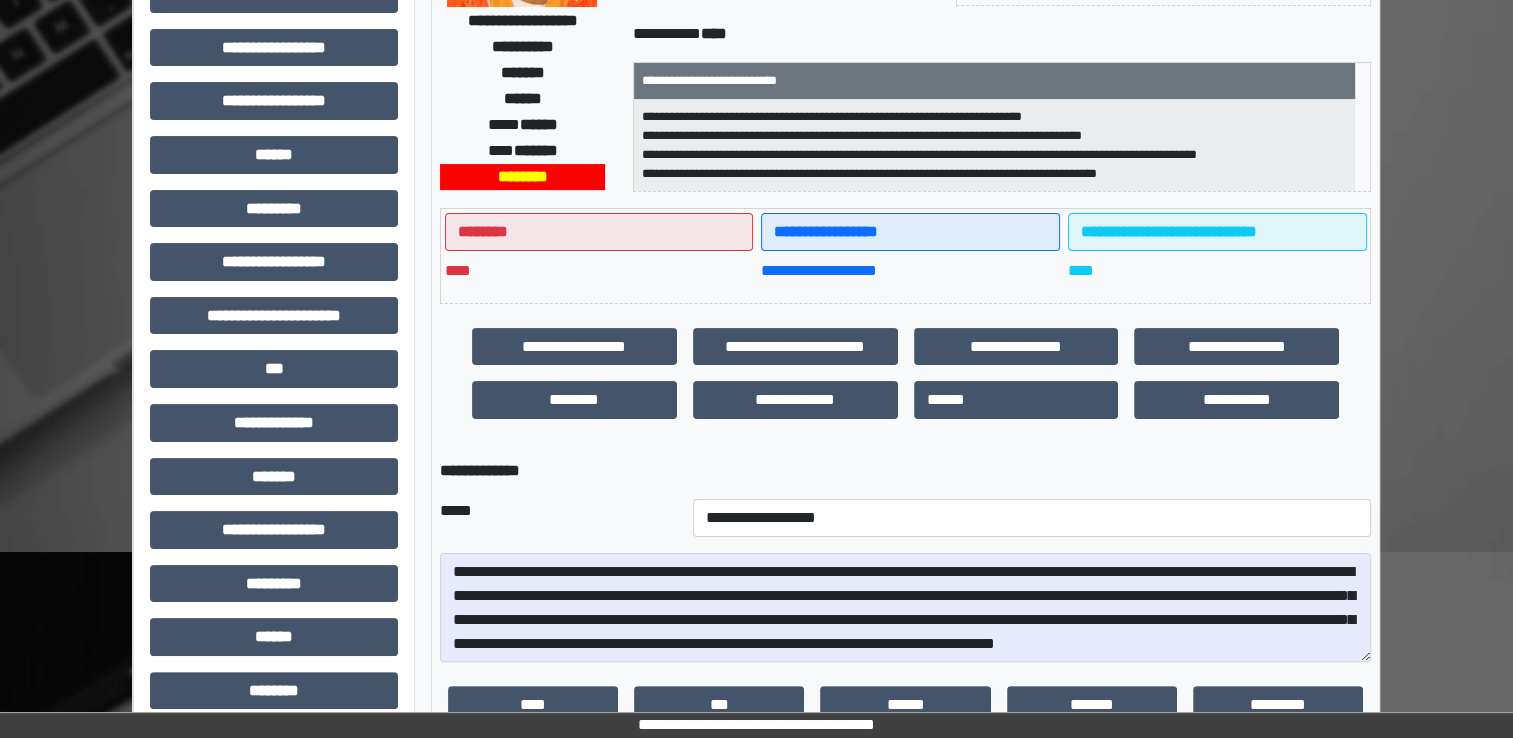 click on "**********" at bounding box center [994, 145] 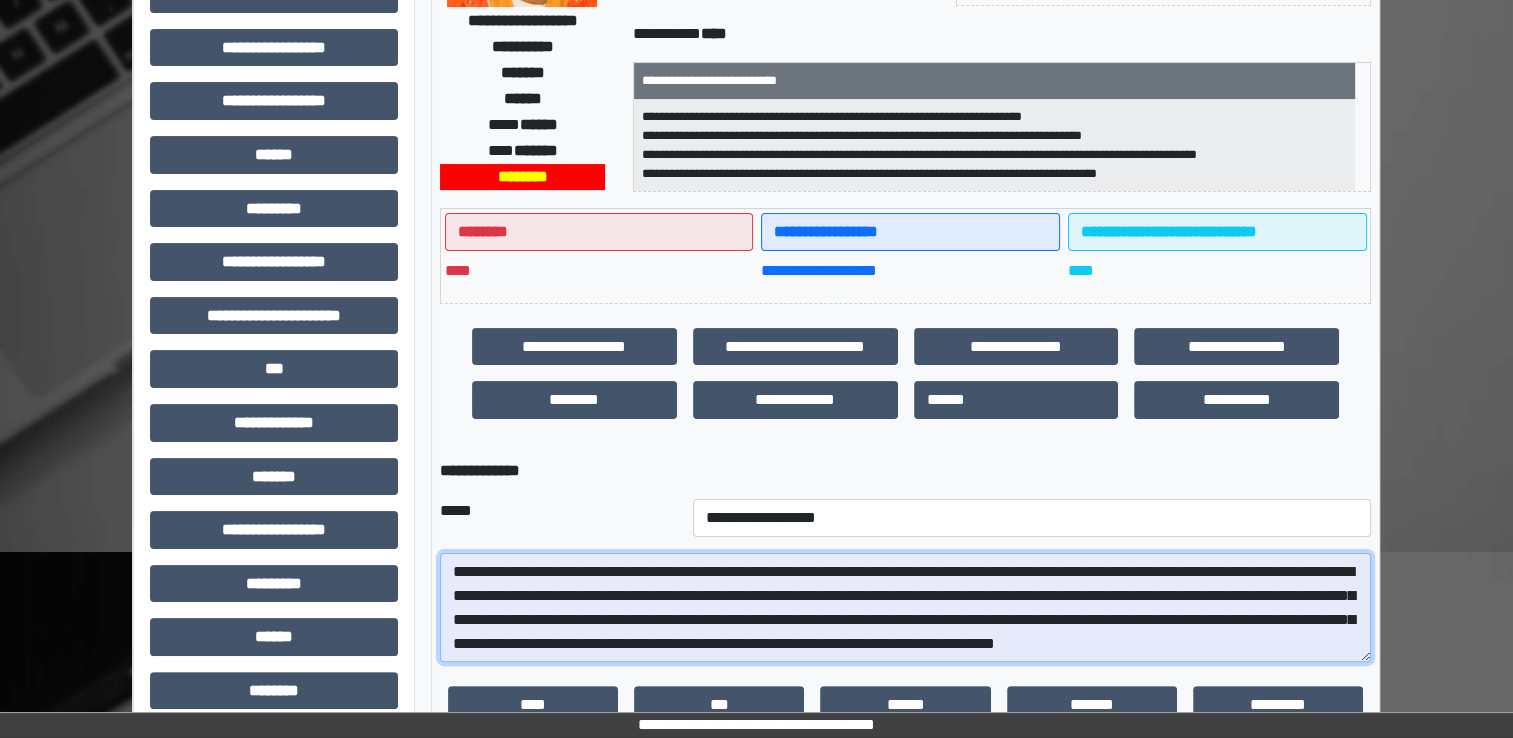 click on "**********" at bounding box center (905, 608) 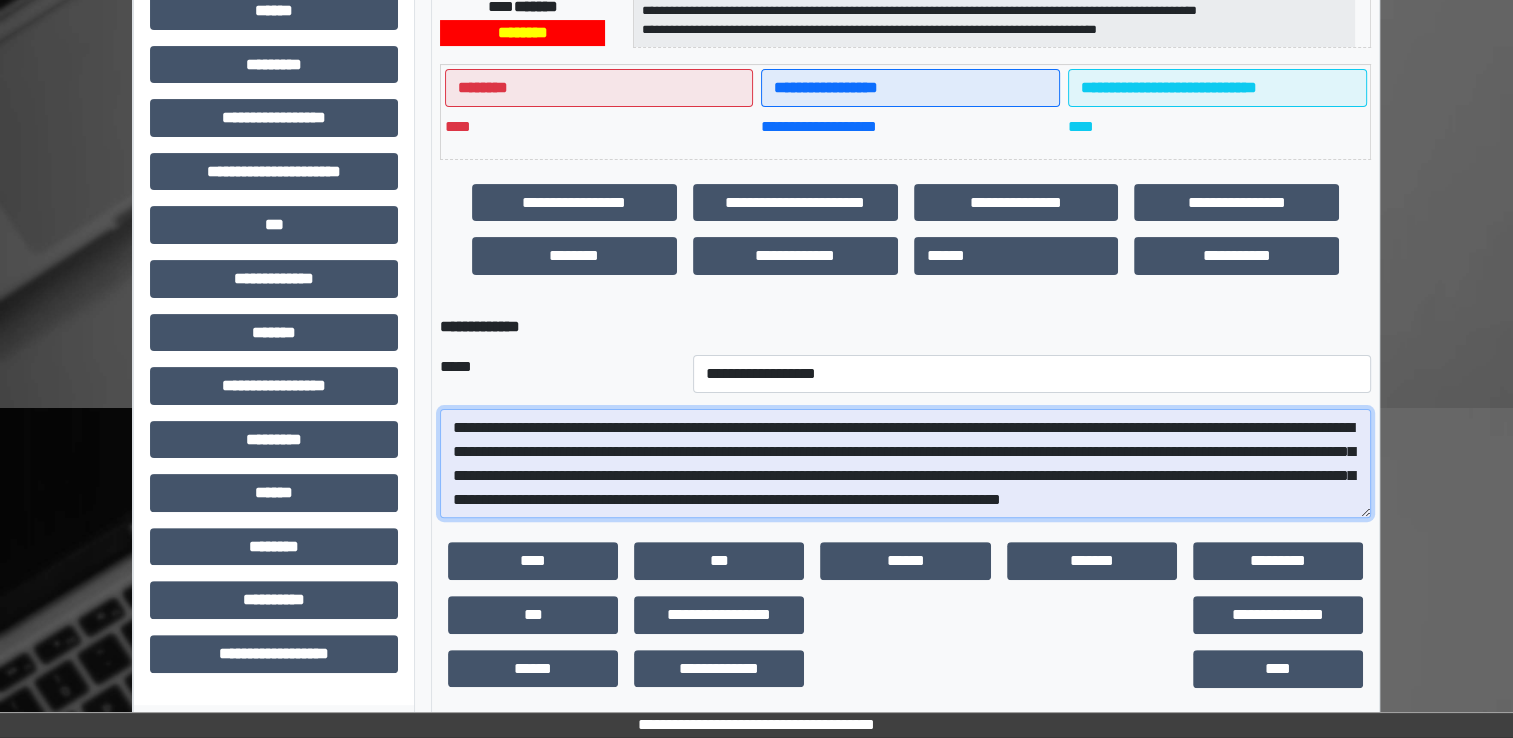 scroll, scrollTop: 457, scrollLeft: 0, axis: vertical 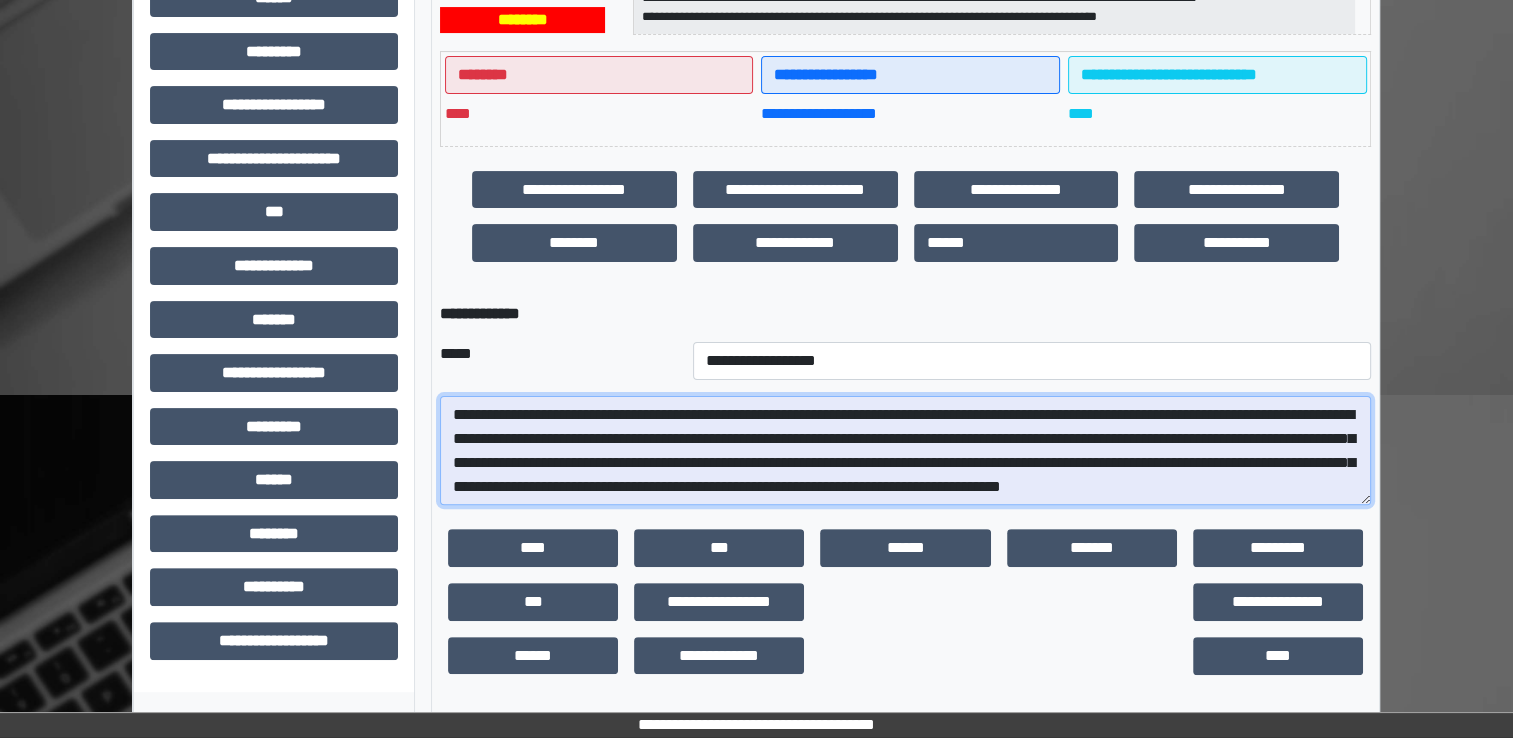 click on "**********" at bounding box center [905, 451] 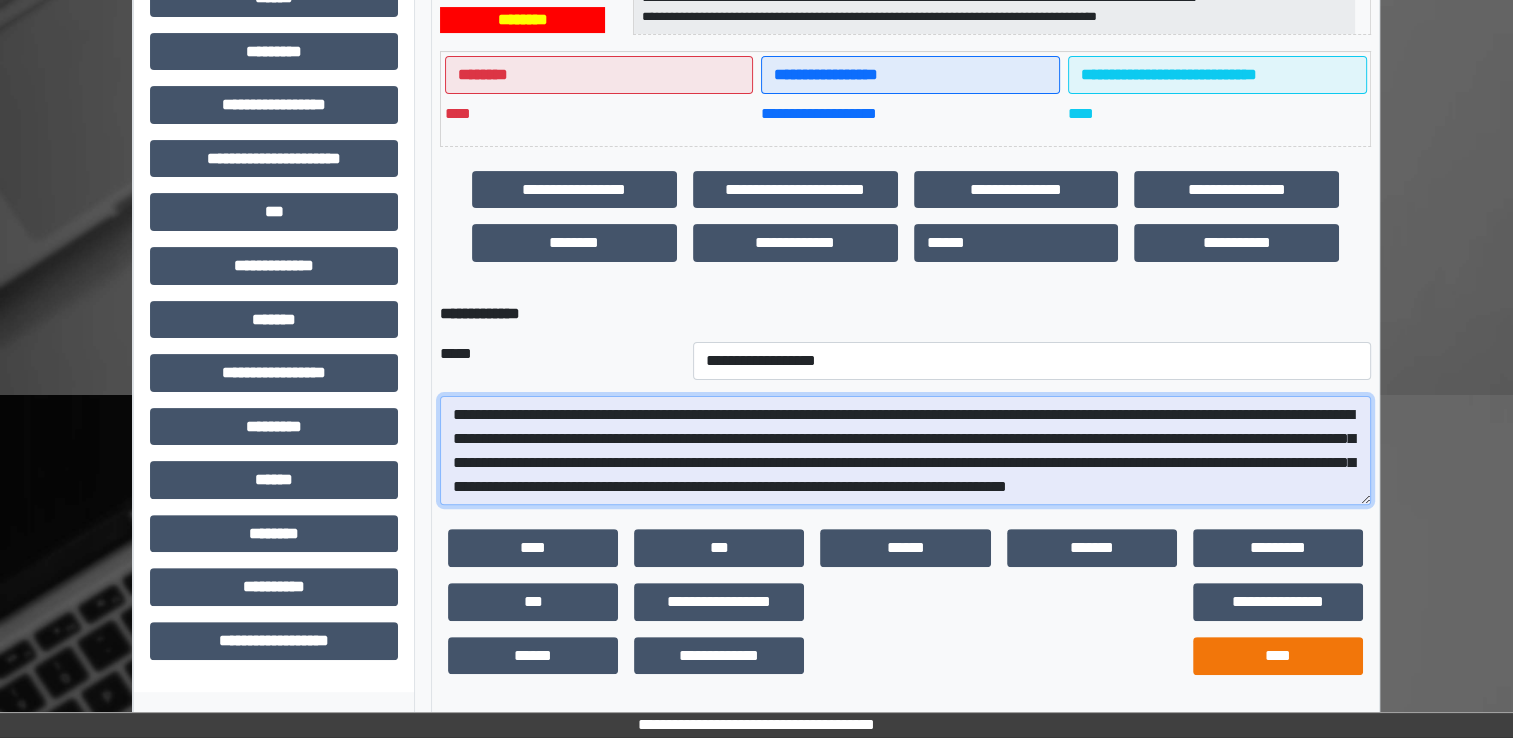type on "**********" 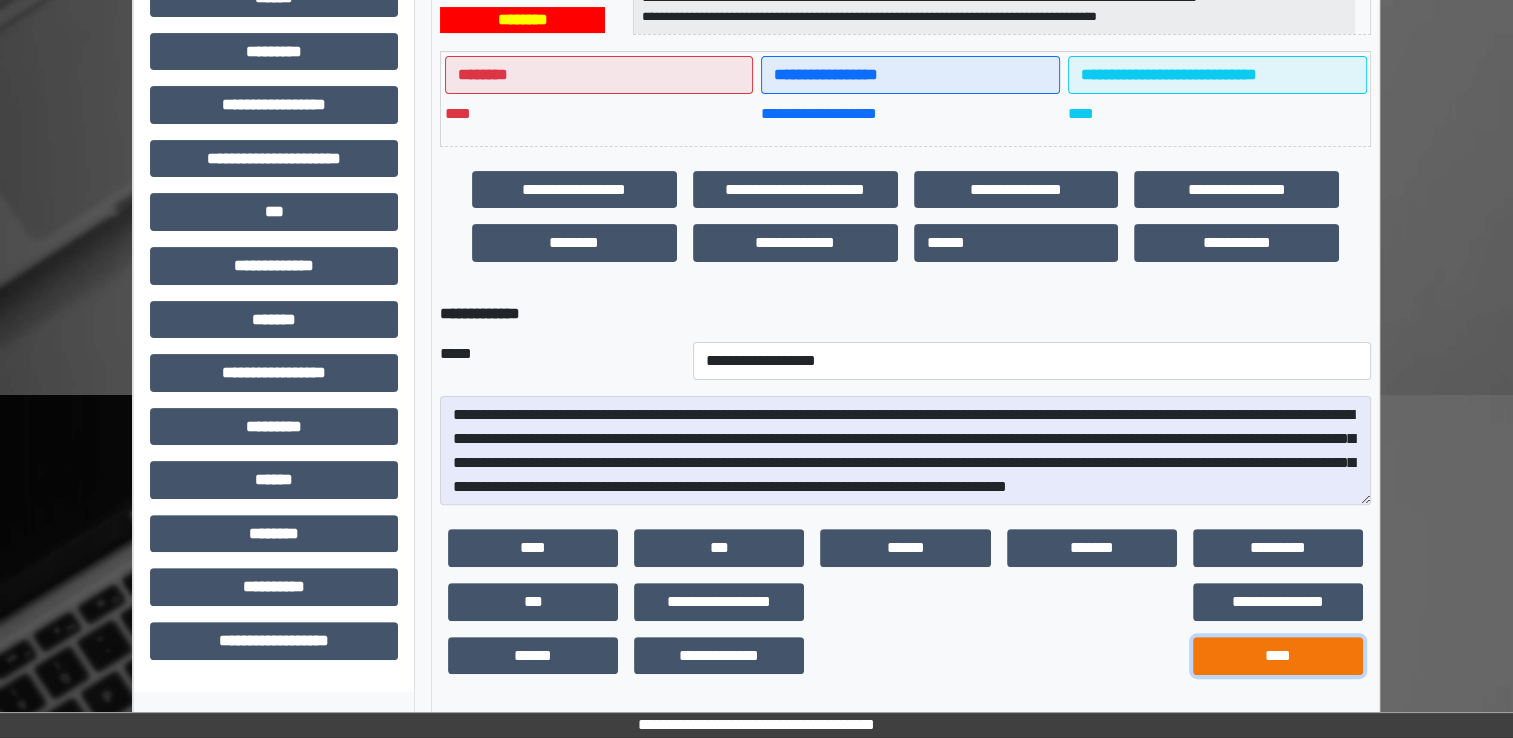 click on "****" at bounding box center [1278, 656] 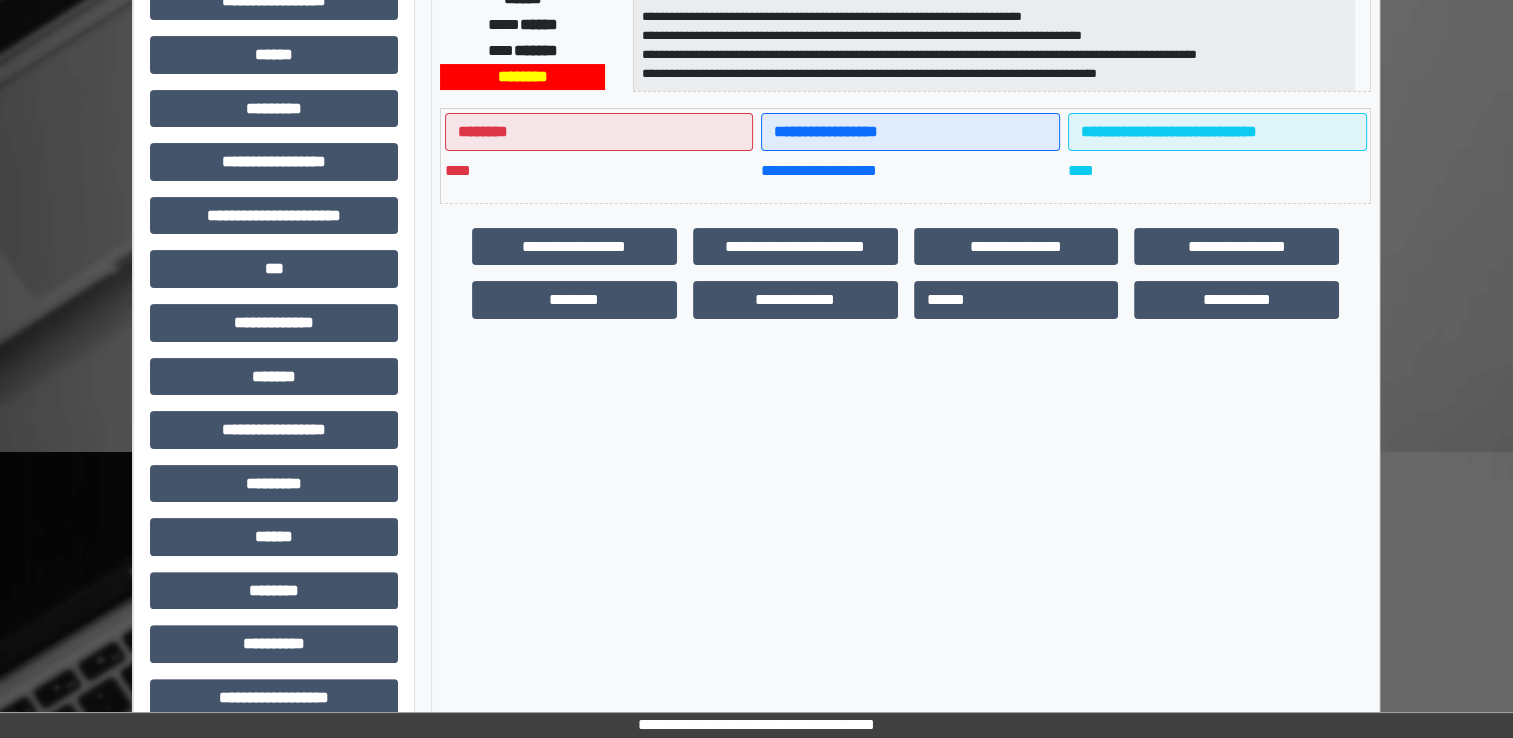 scroll, scrollTop: 428, scrollLeft: 0, axis: vertical 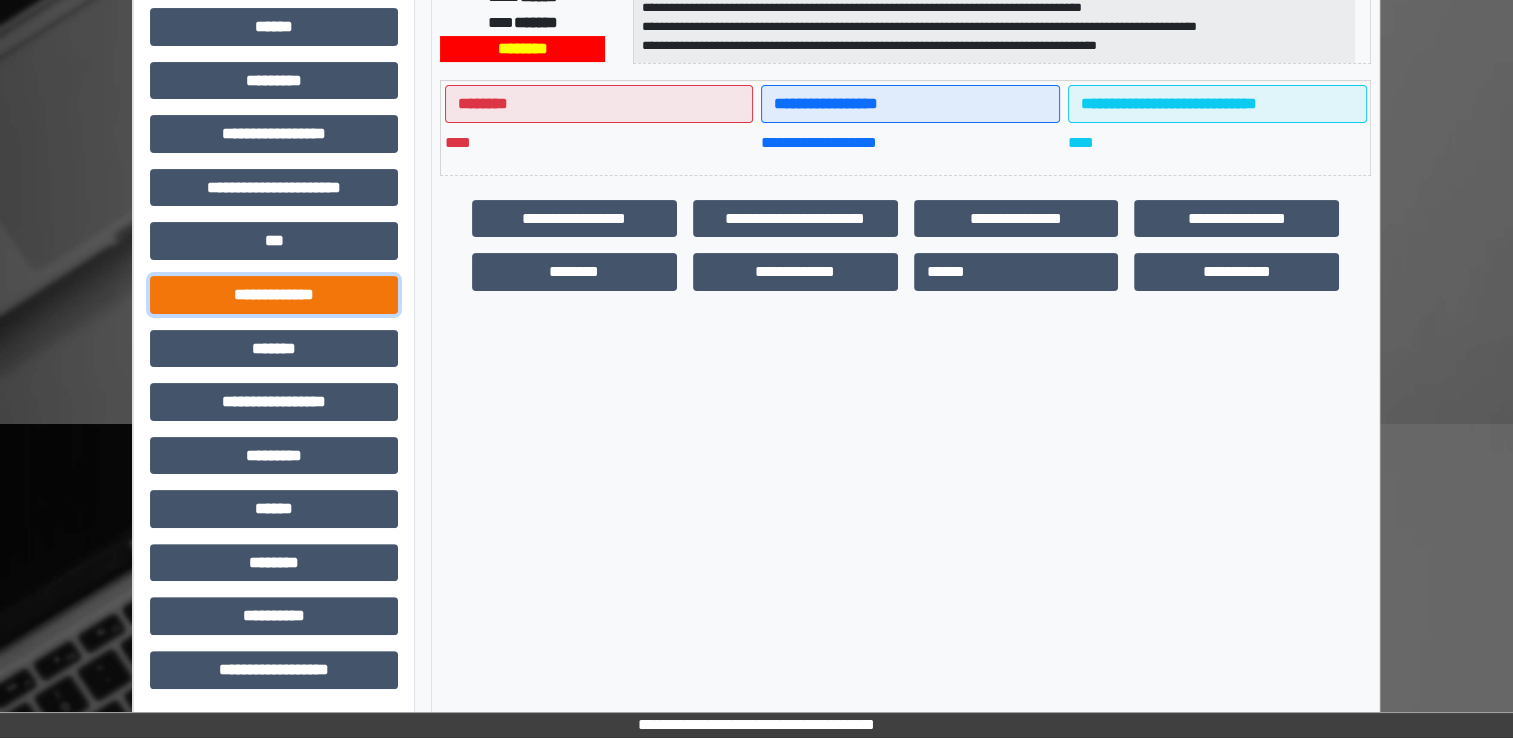 click on "**********" at bounding box center [274, 295] 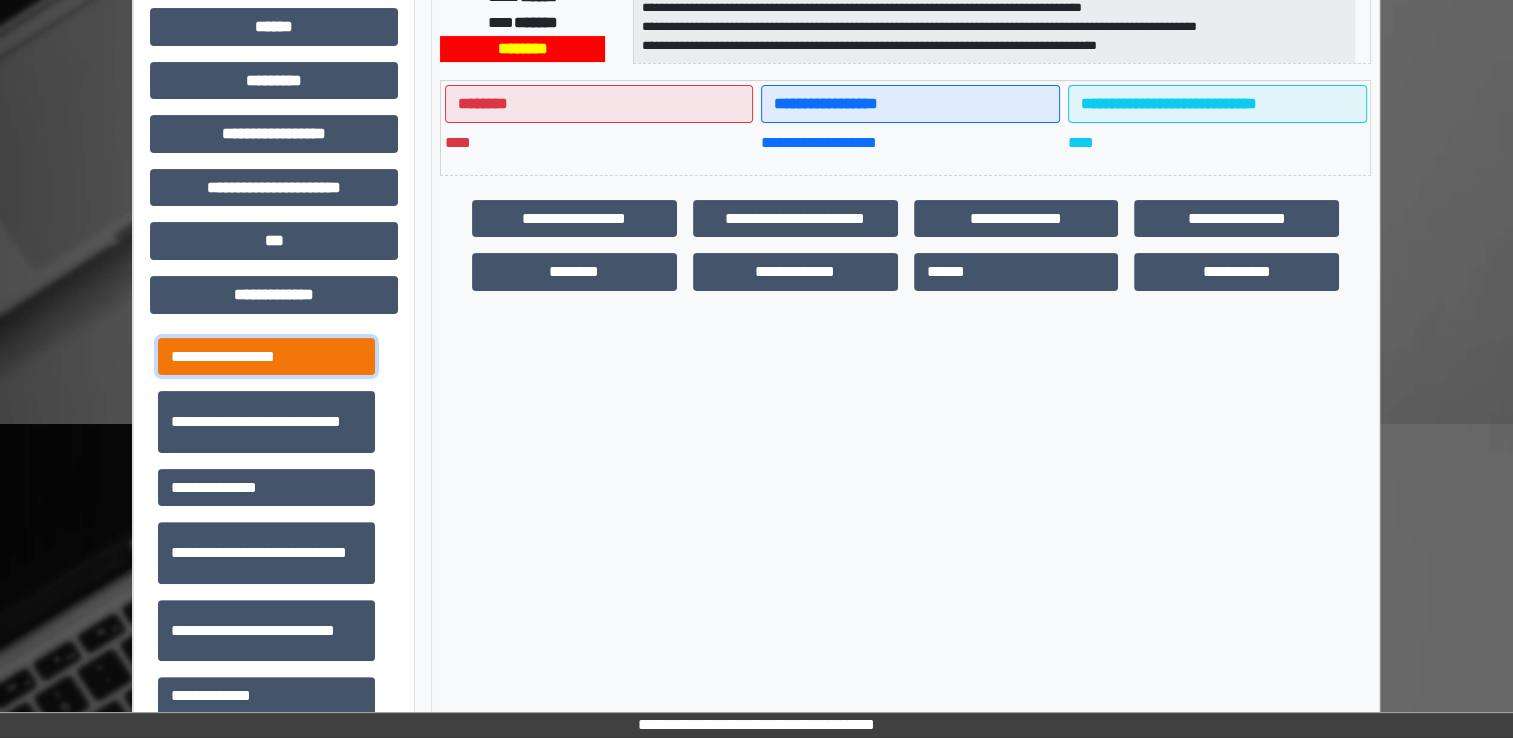 click on "**********" at bounding box center [266, 357] 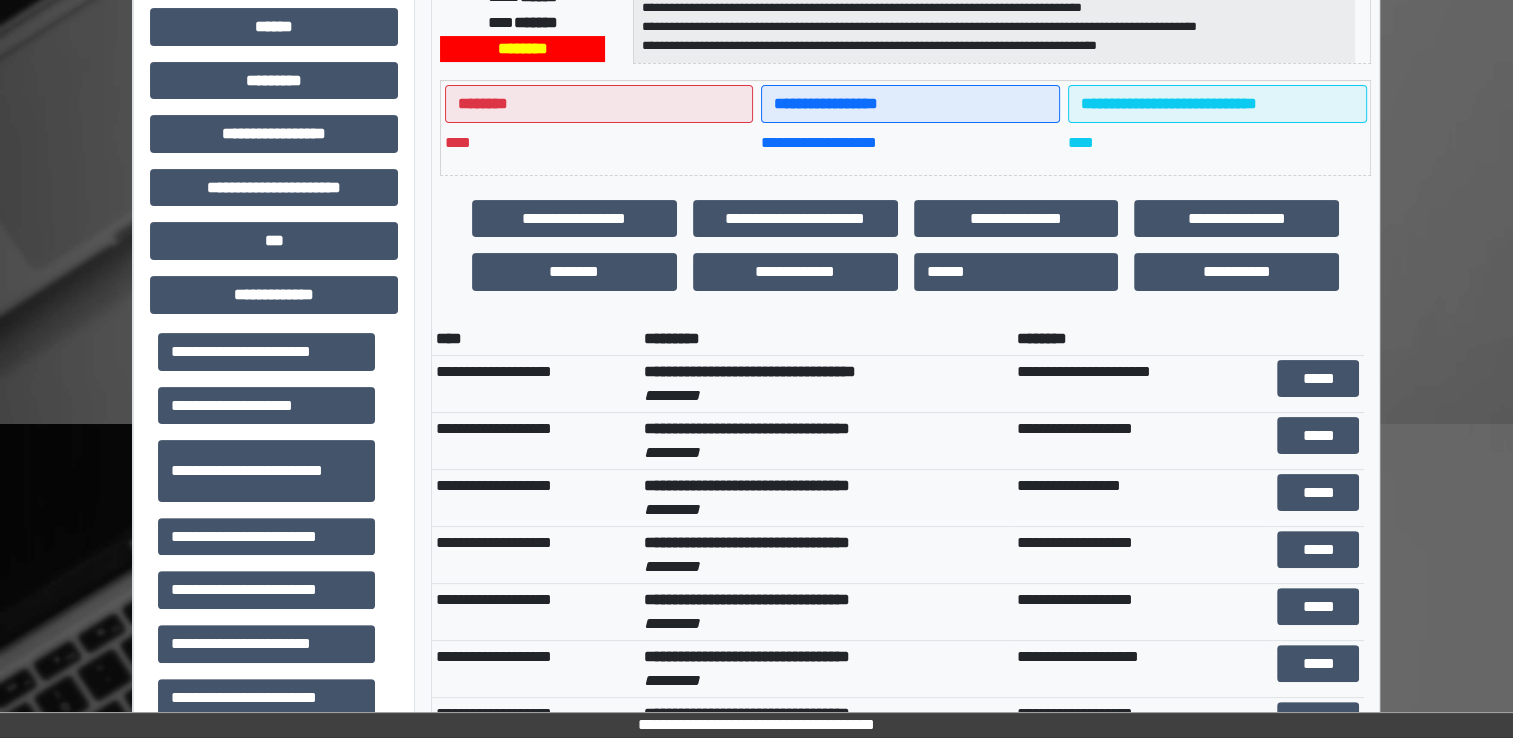 scroll, scrollTop: 400, scrollLeft: 0, axis: vertical 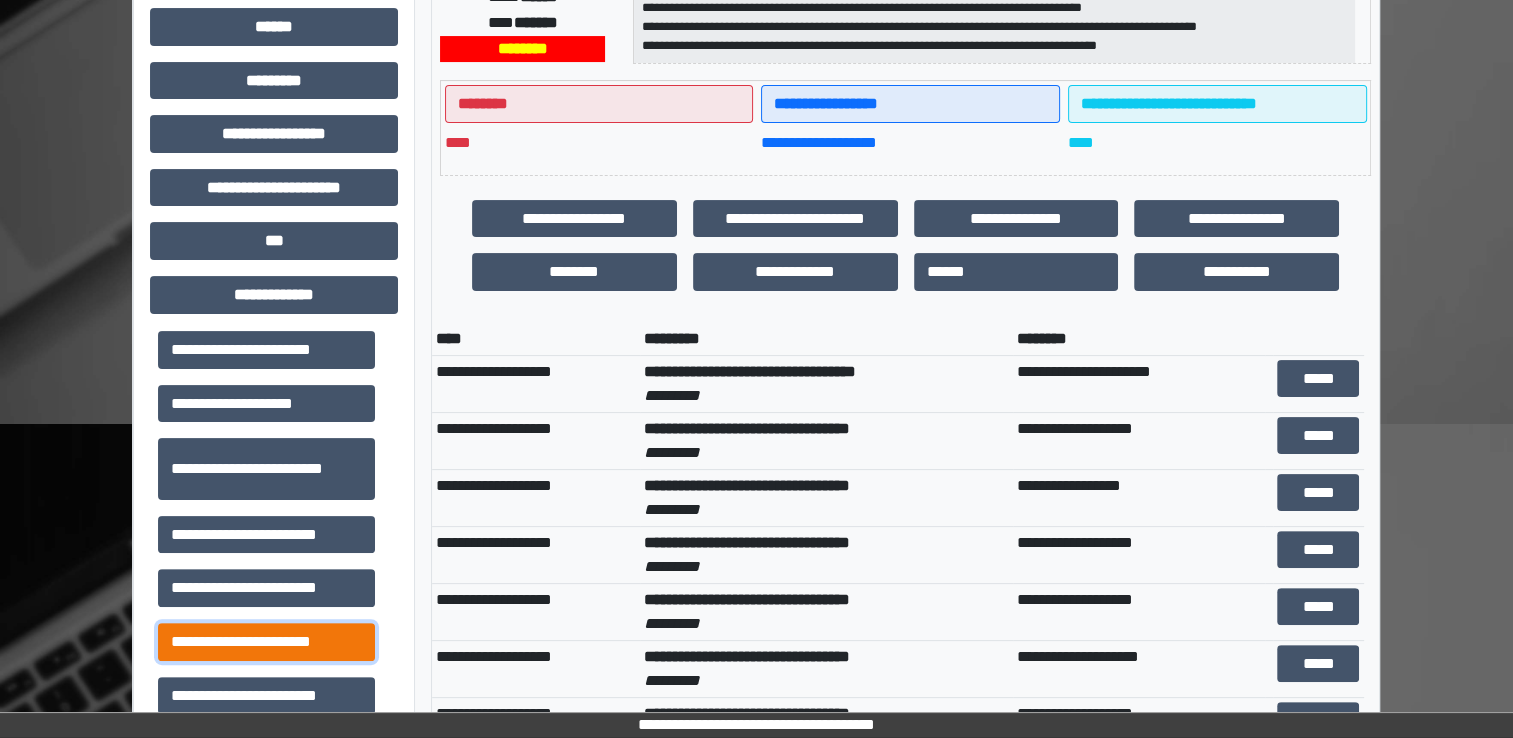 click on "**********" at bounding box center (266, 642) 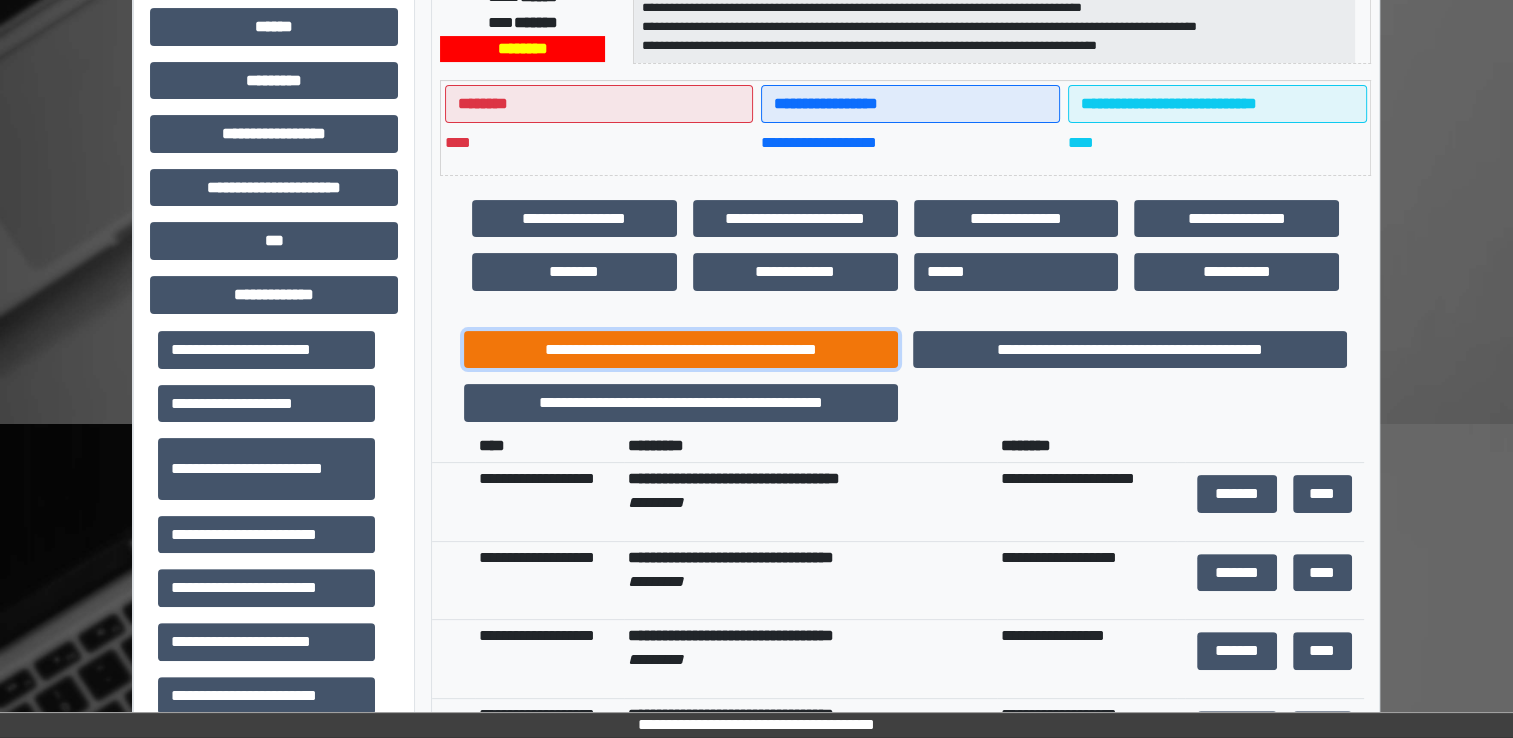 click on "**********" at bounding box center (681, 350) 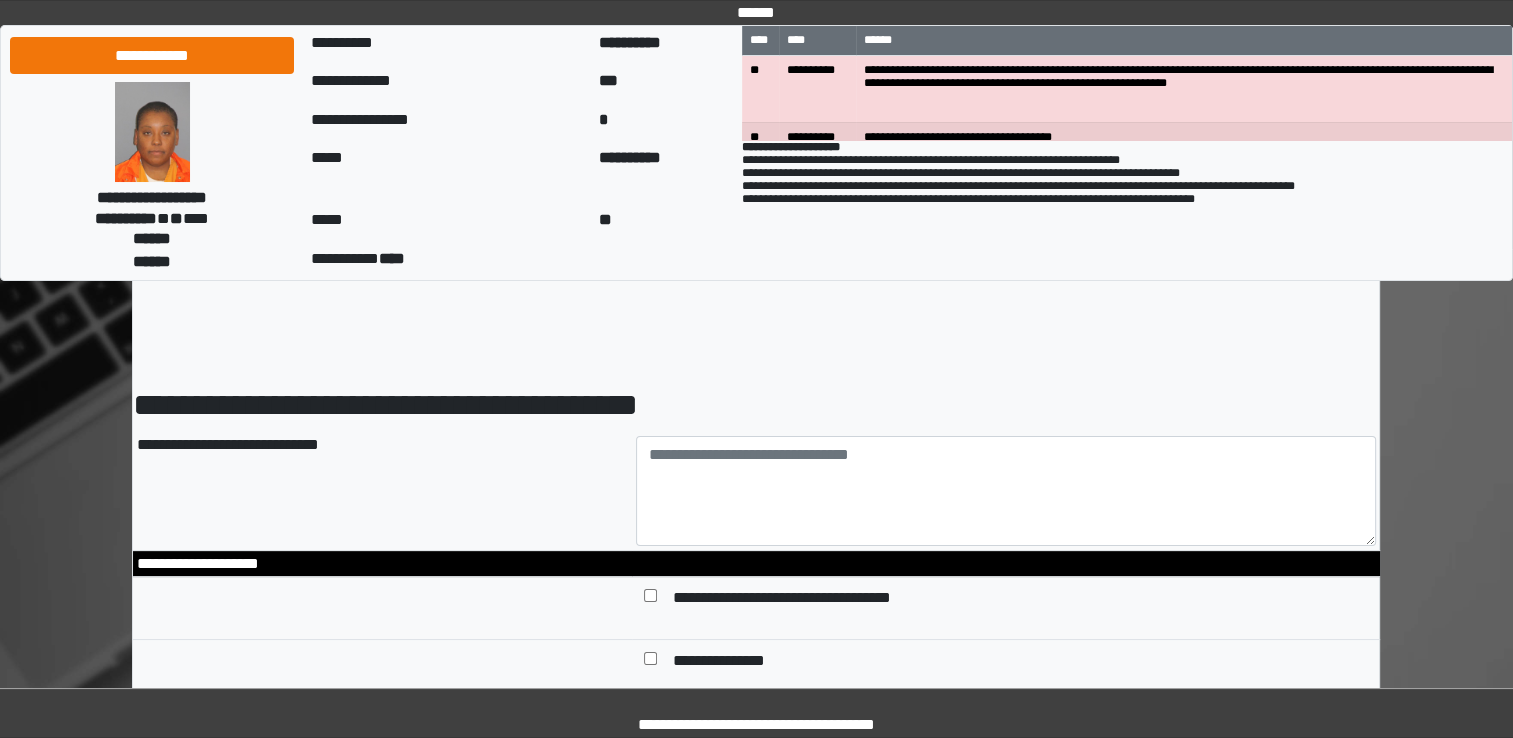 scroll, scrollTop: 0, scrollLeft: 0, axis: both 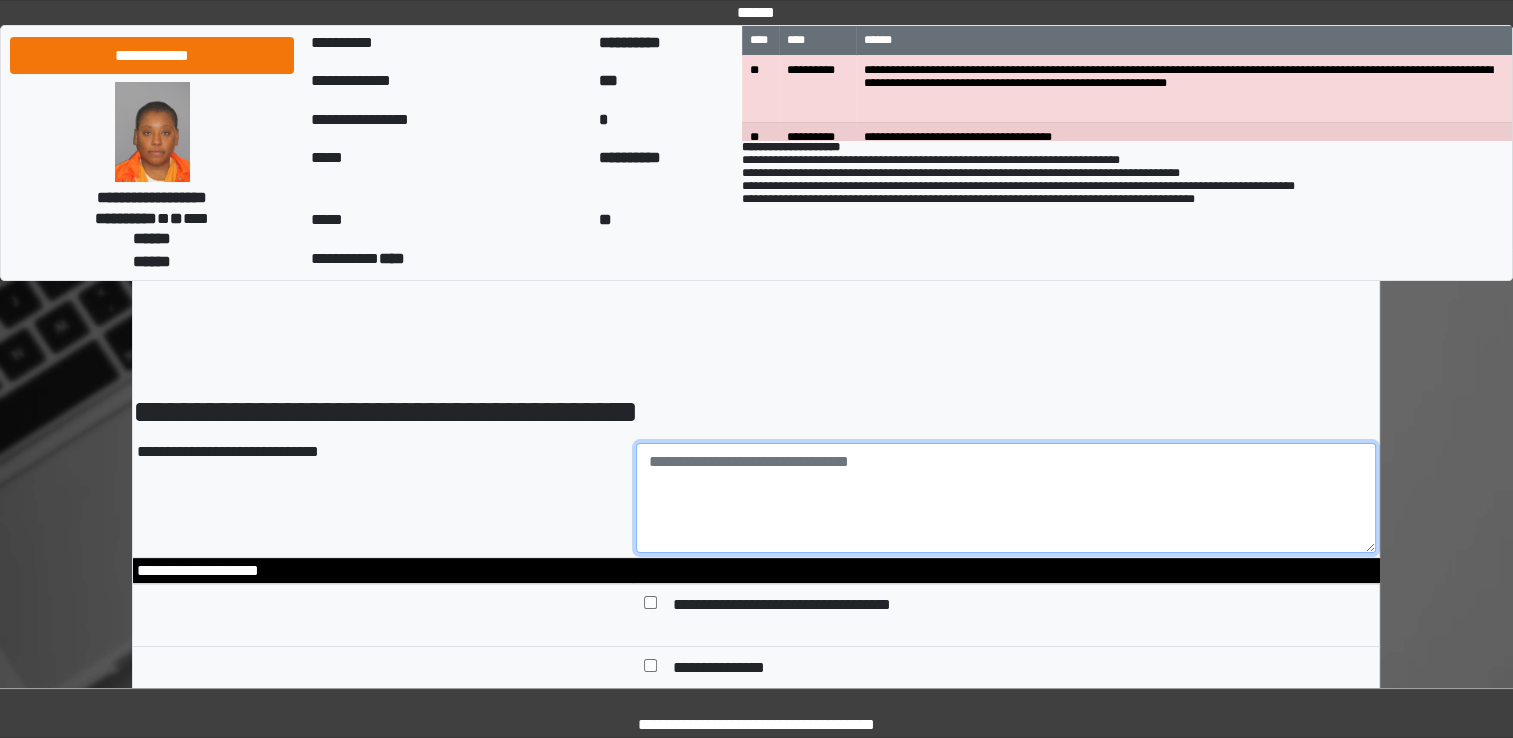 click at bounding box center [1006, 498] 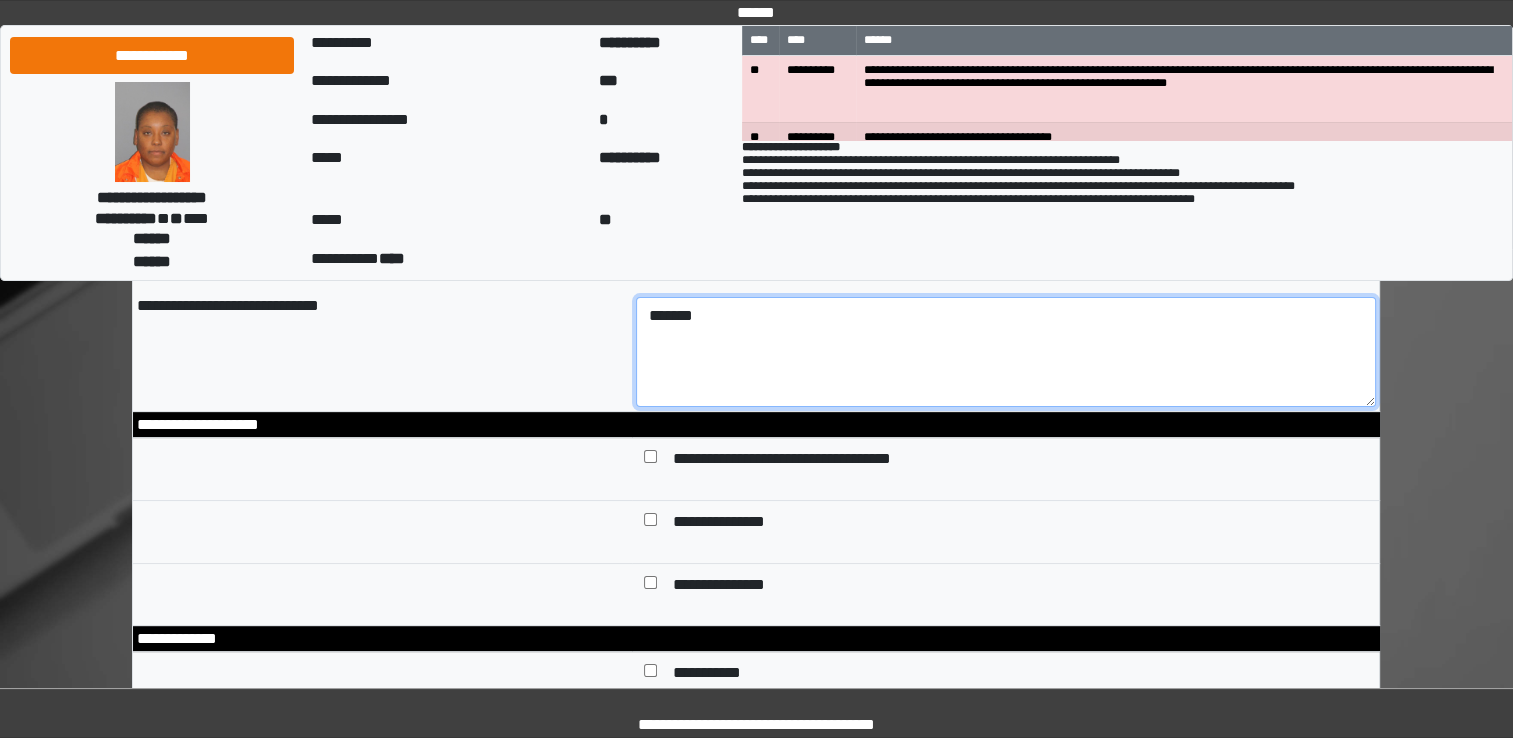 scroll, scrollTop: 200, scrollLeft: 0, axis: vertical 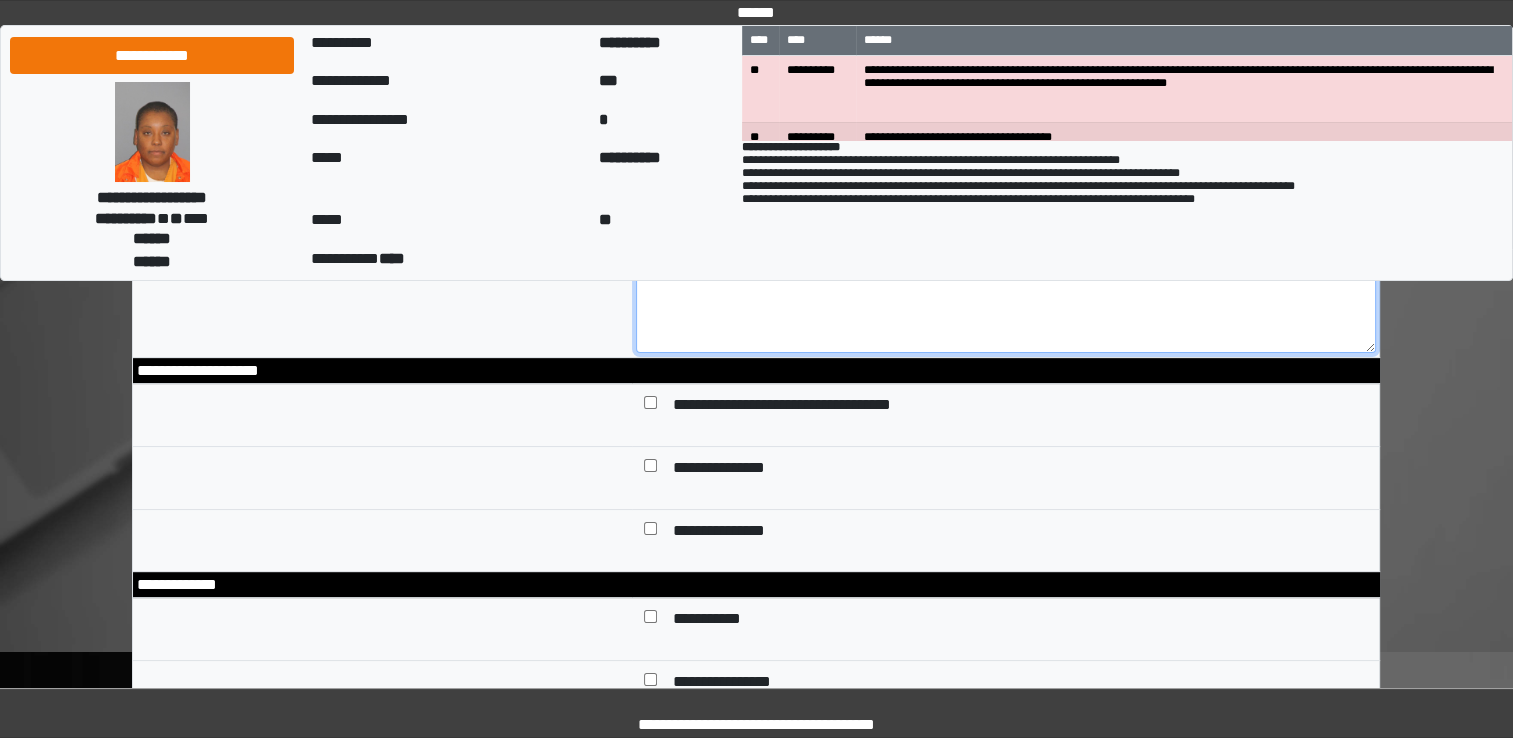 type on "*******" 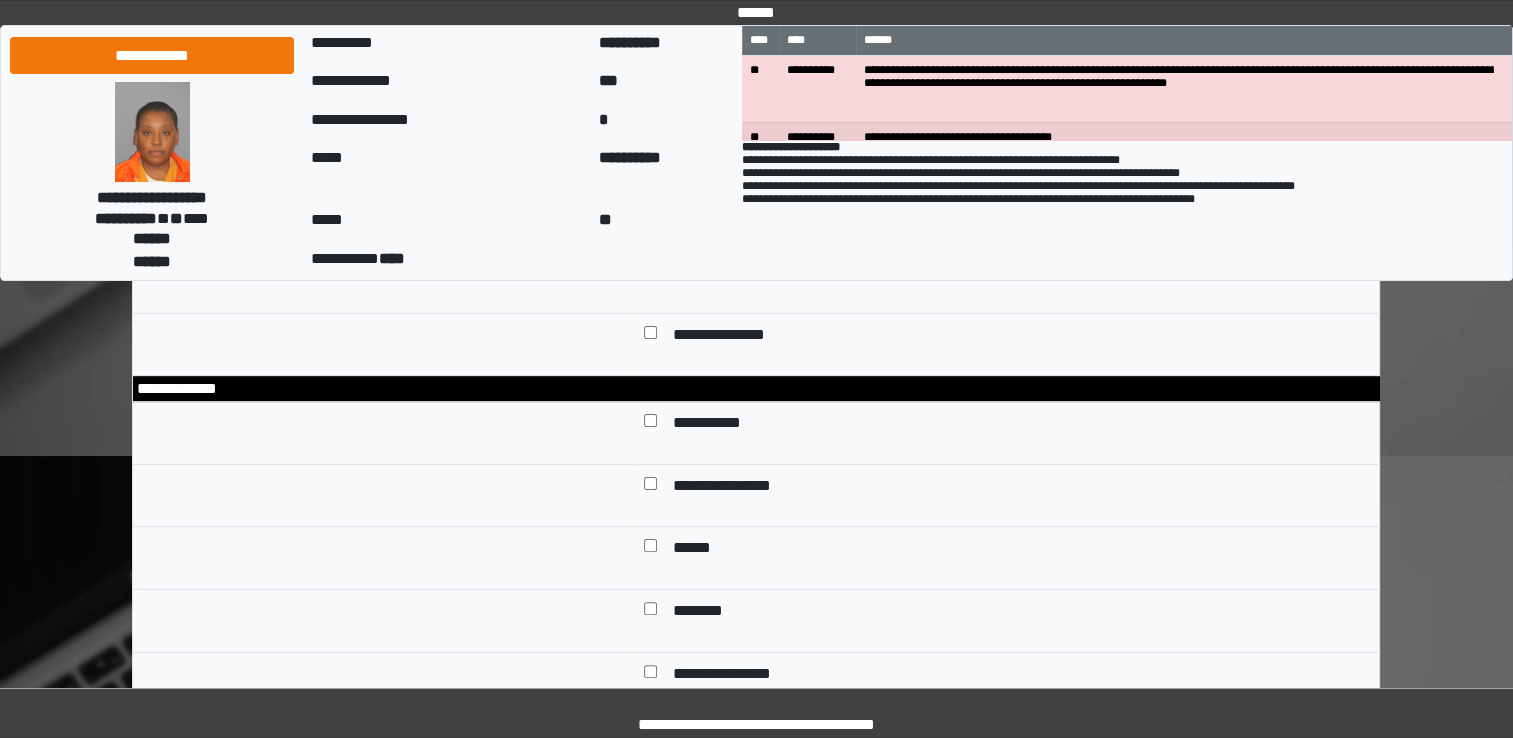 scroll, scrollTop: 400, scrollLeft: 0, axis: vertical 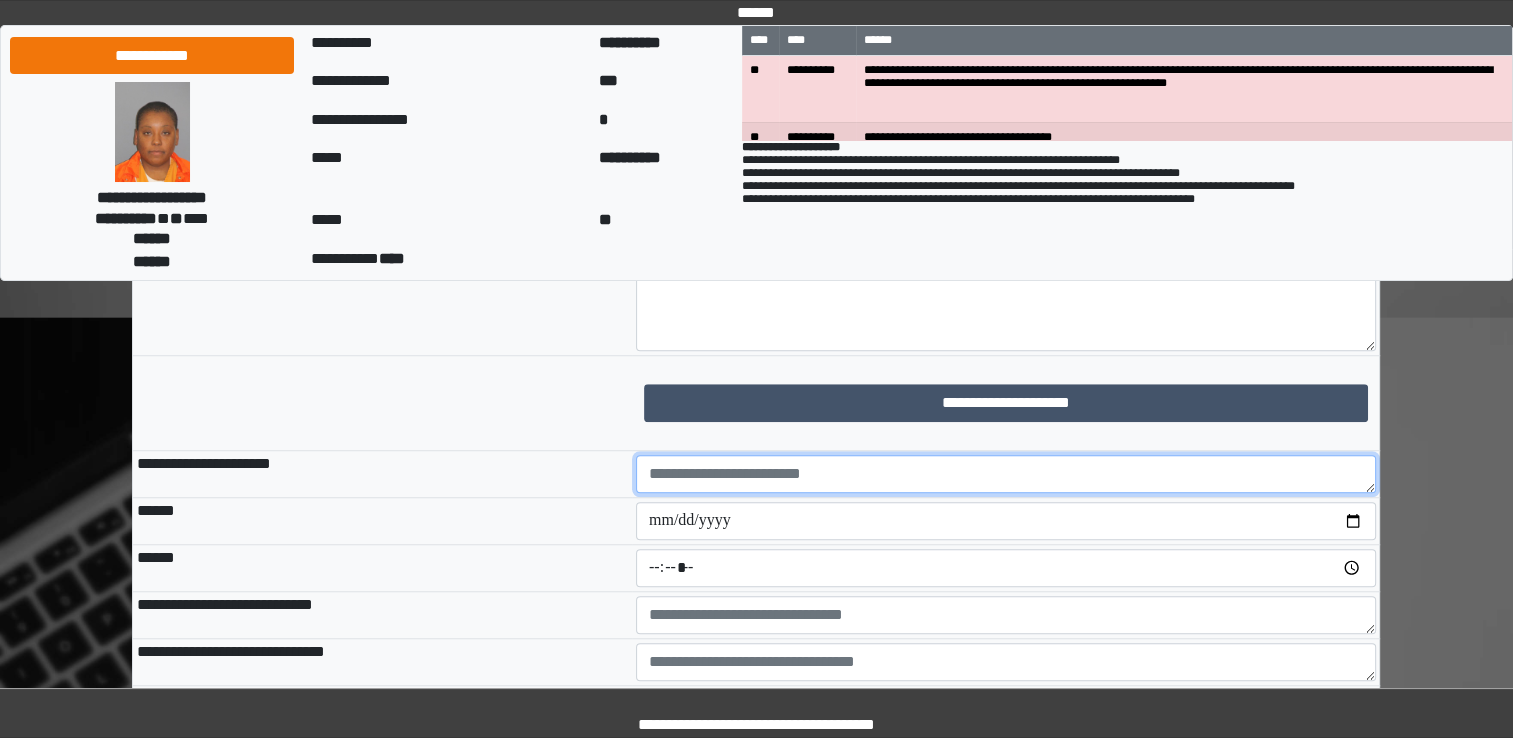 click at bounding box center (1006, 474) 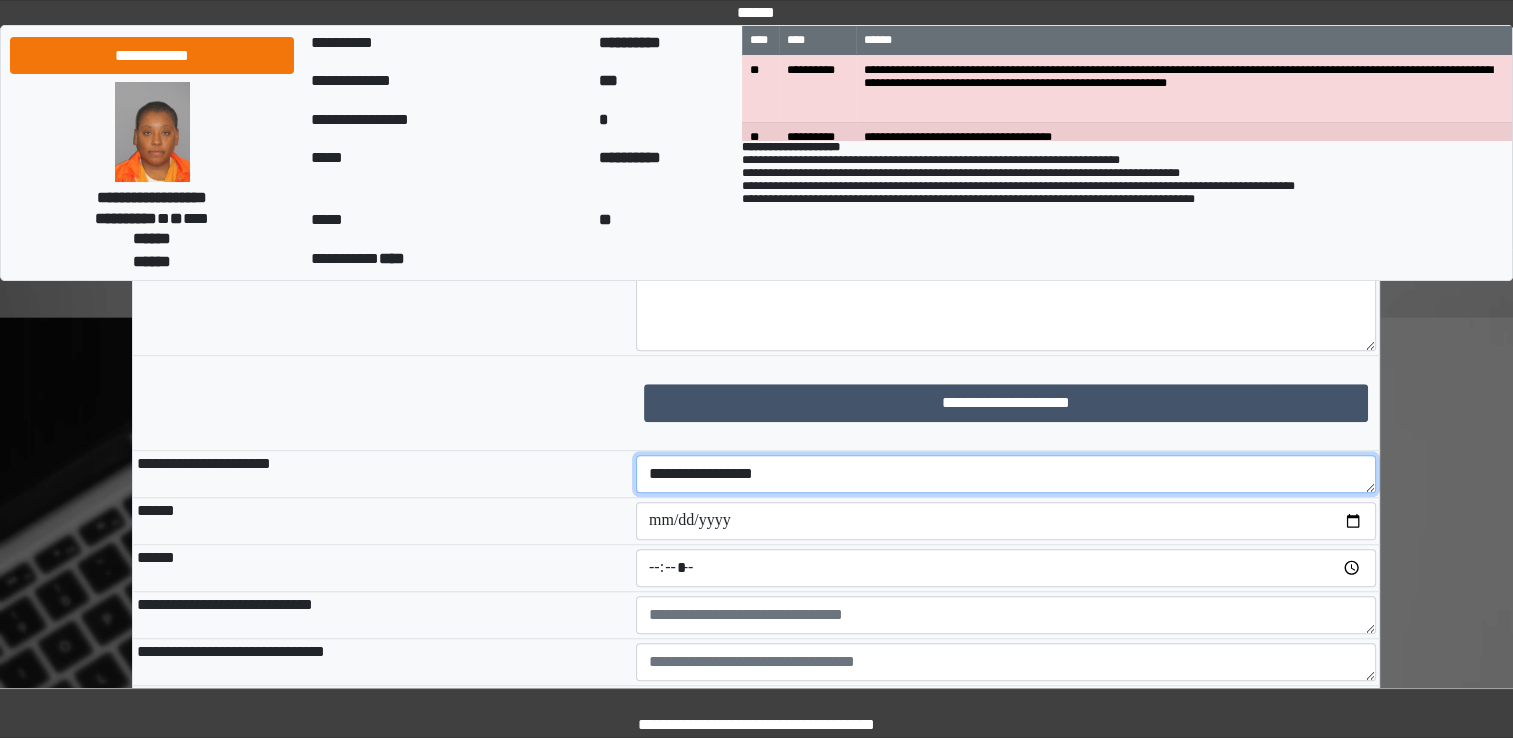 type on "**********" 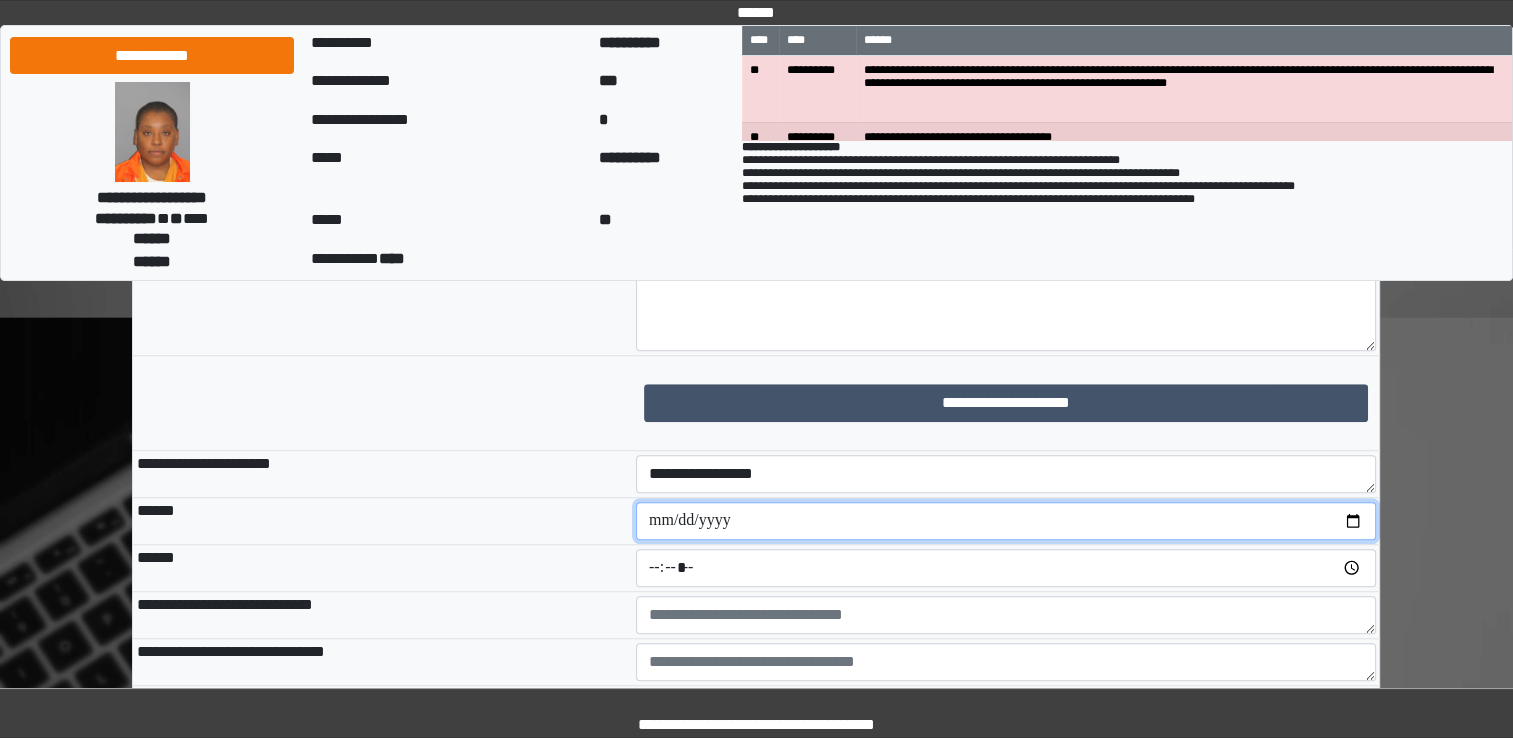click at bounding box center (1006, 521) 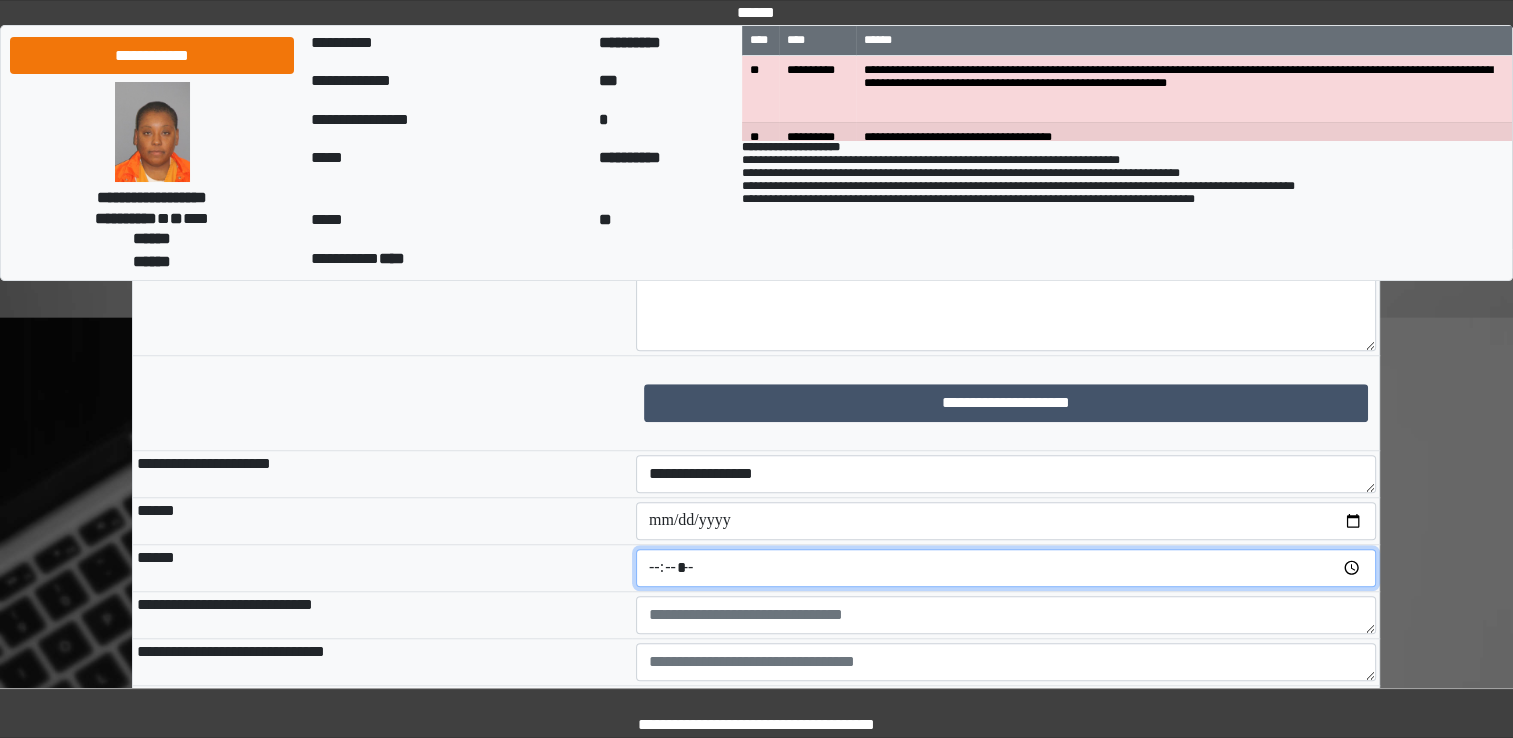 click at bounding box center (1006, 568) 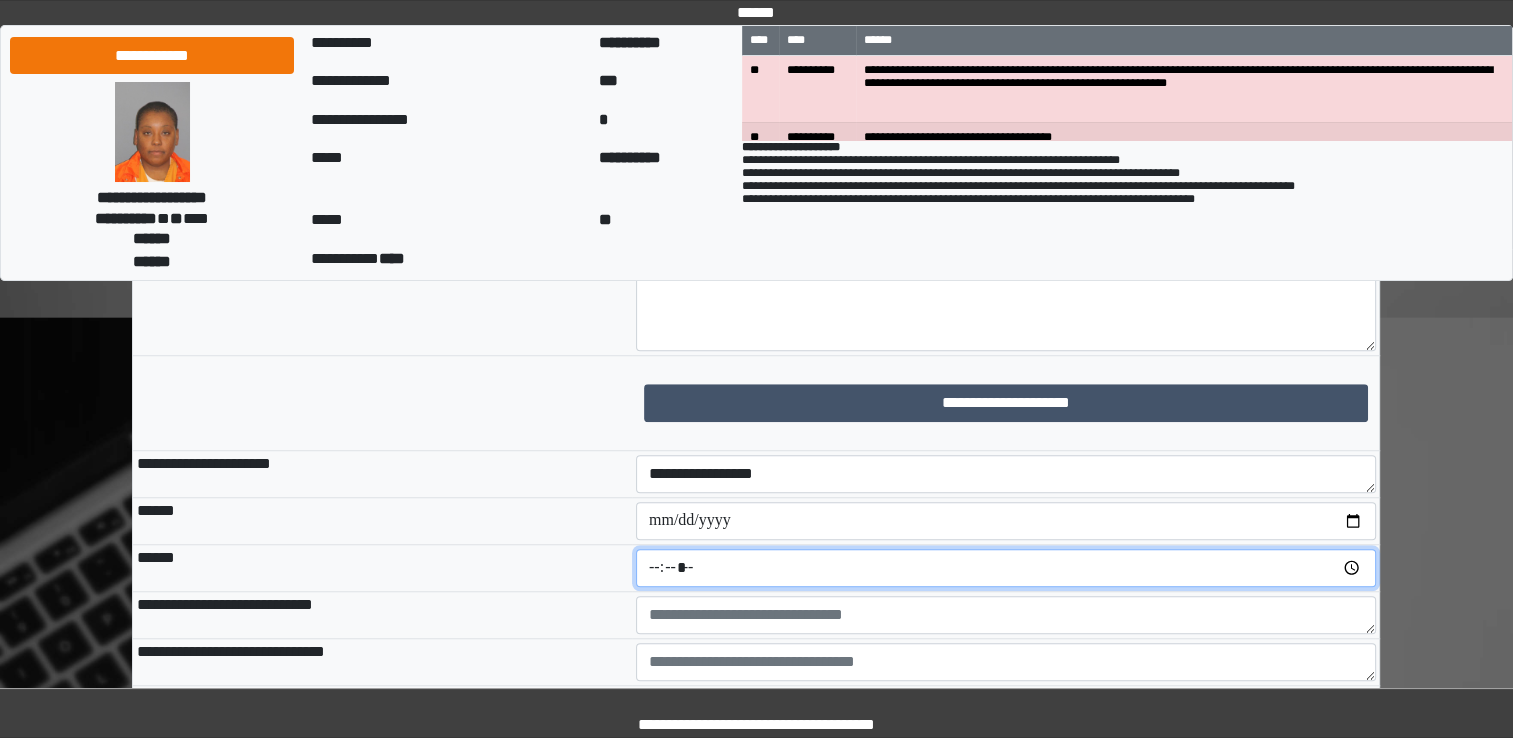click at bounding box center (1006, 568) 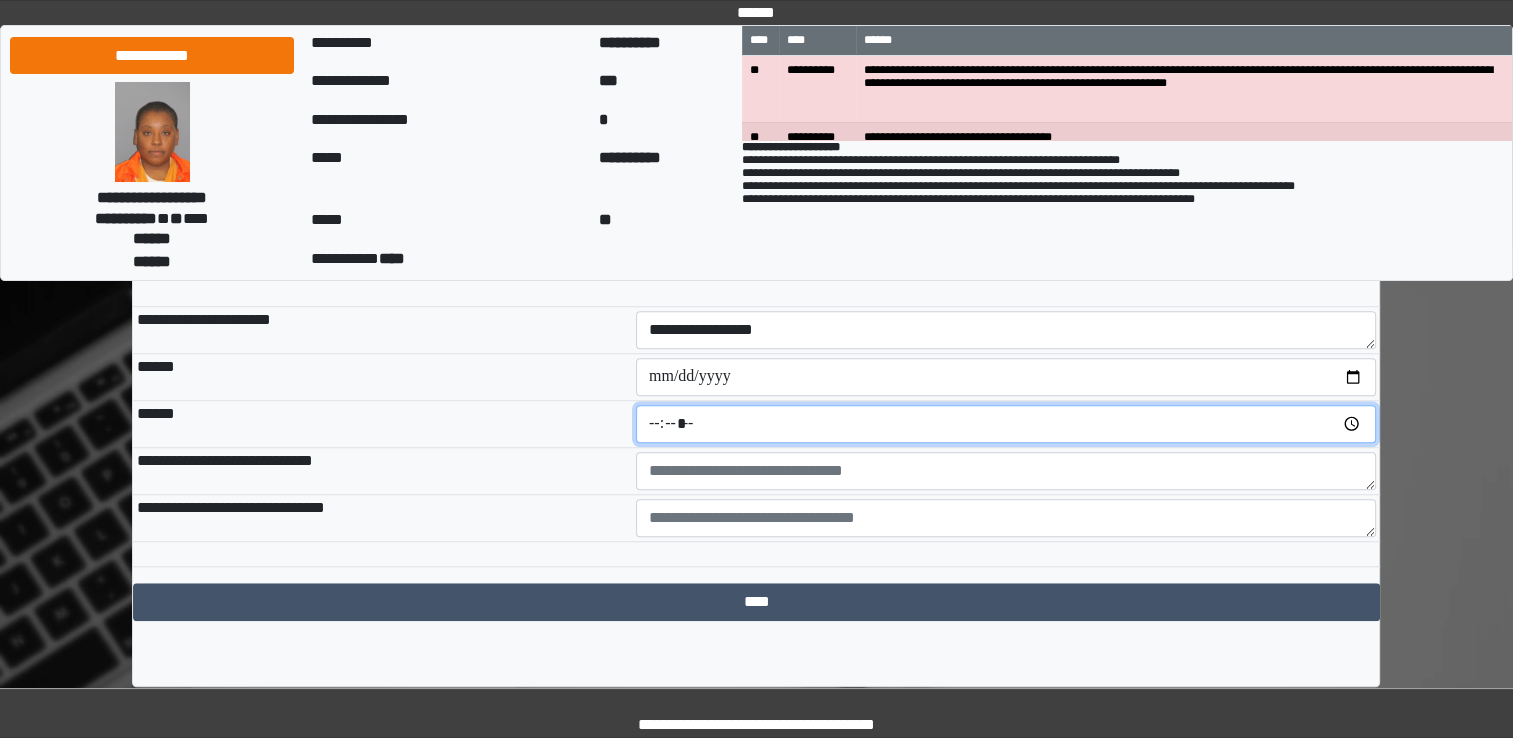 scroll, scrollTop: 1656, scrollLeft: 0, axis: vertical 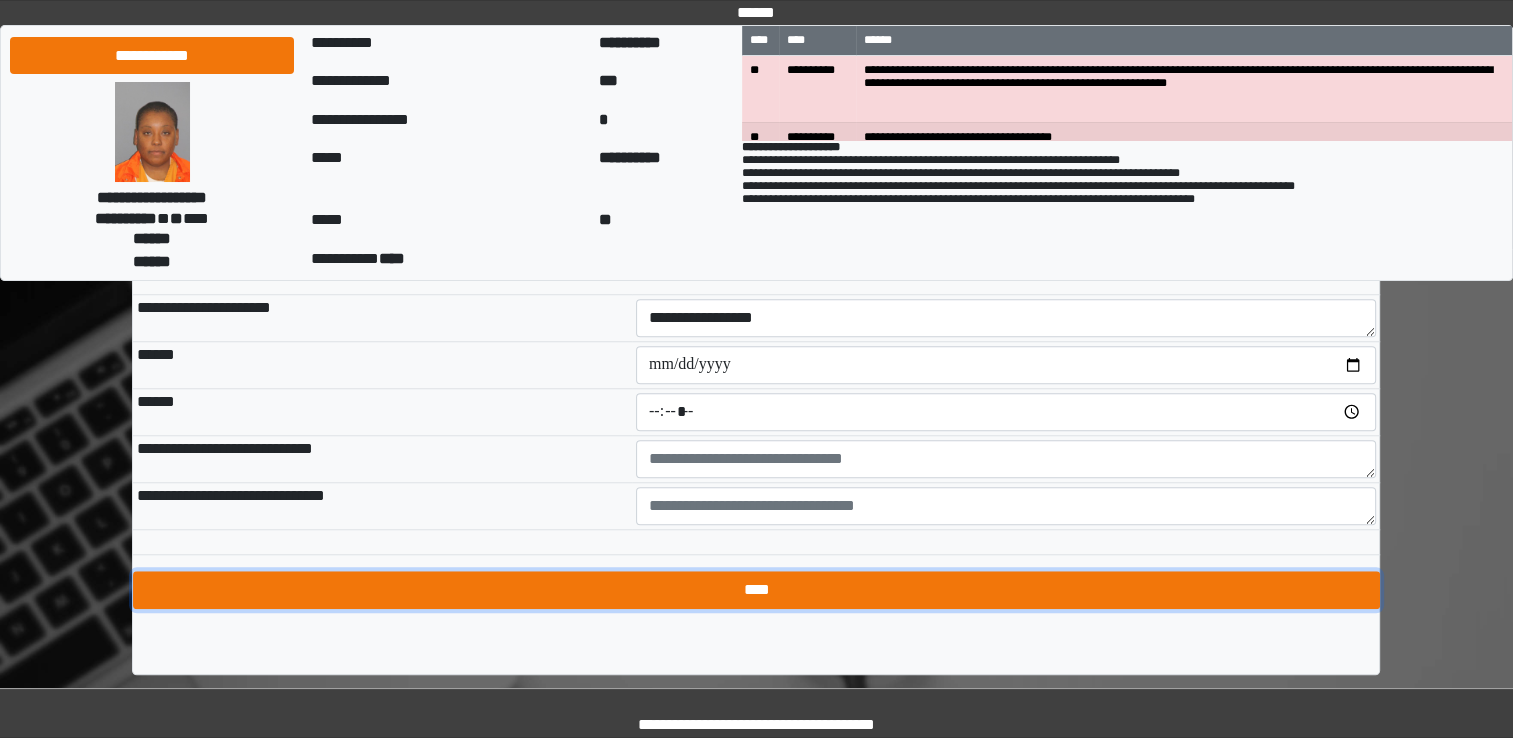 click on "****" at bounding box center [756, 590] 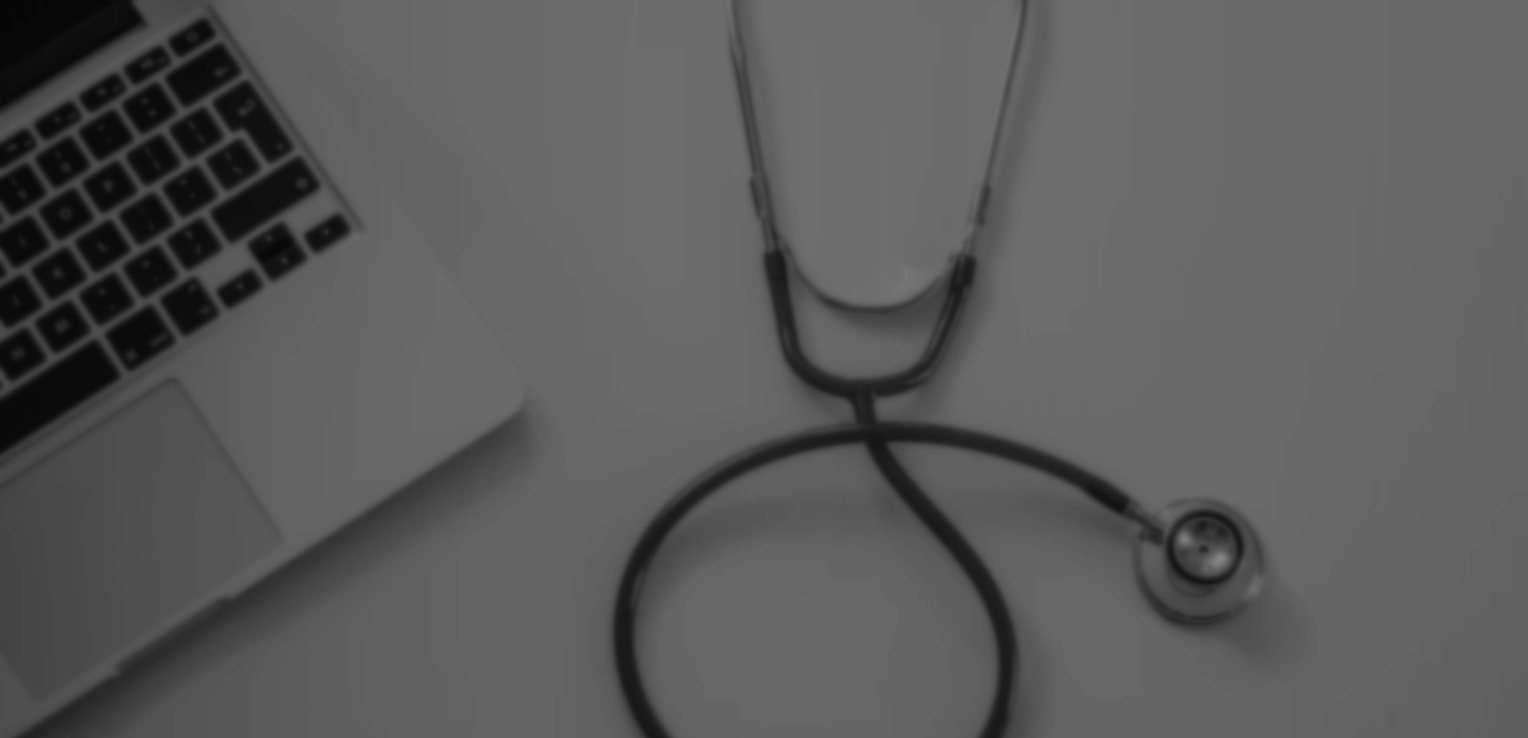 scroll, scrollTop: 0, scrollLeft: 0, axis: both 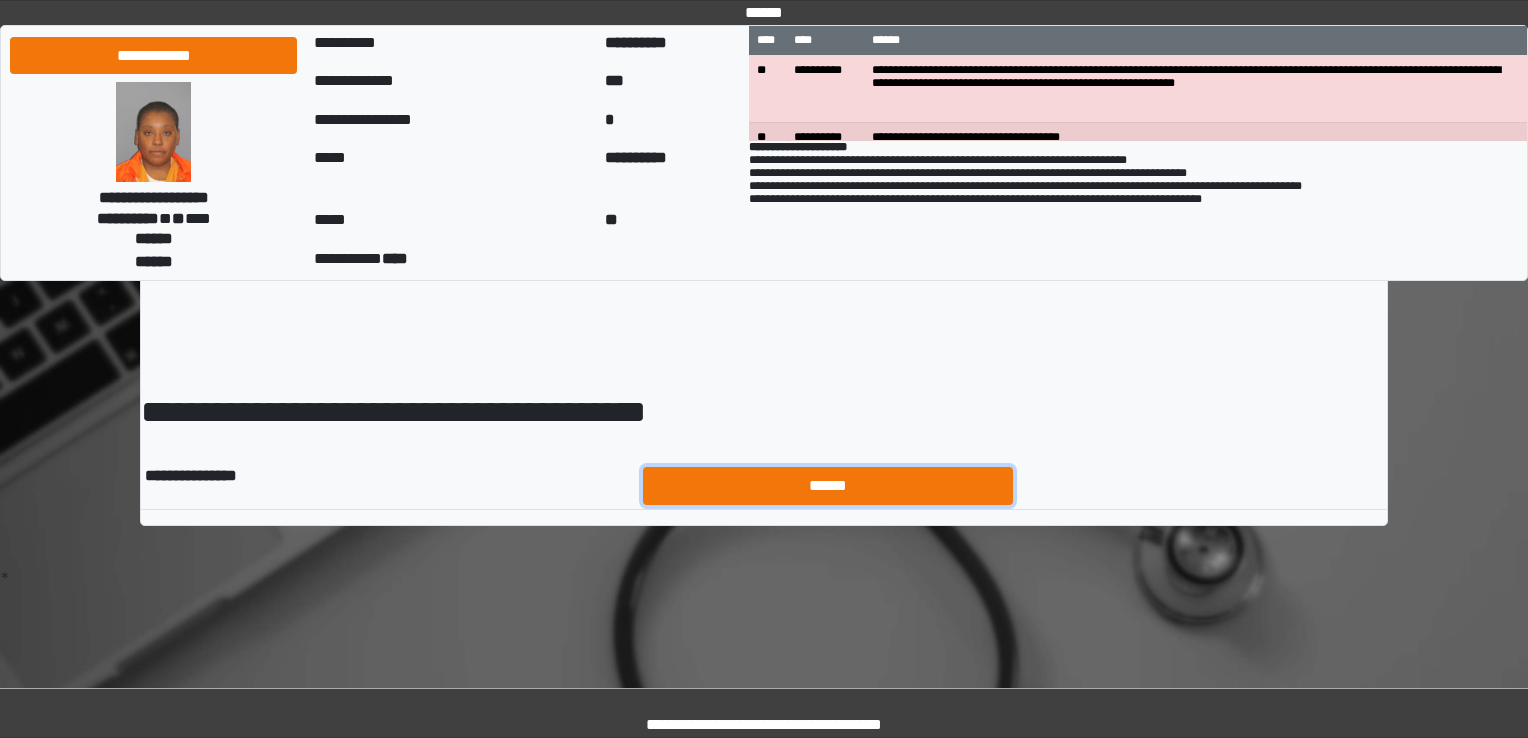 click on "******" at bounding box center [828, 486] 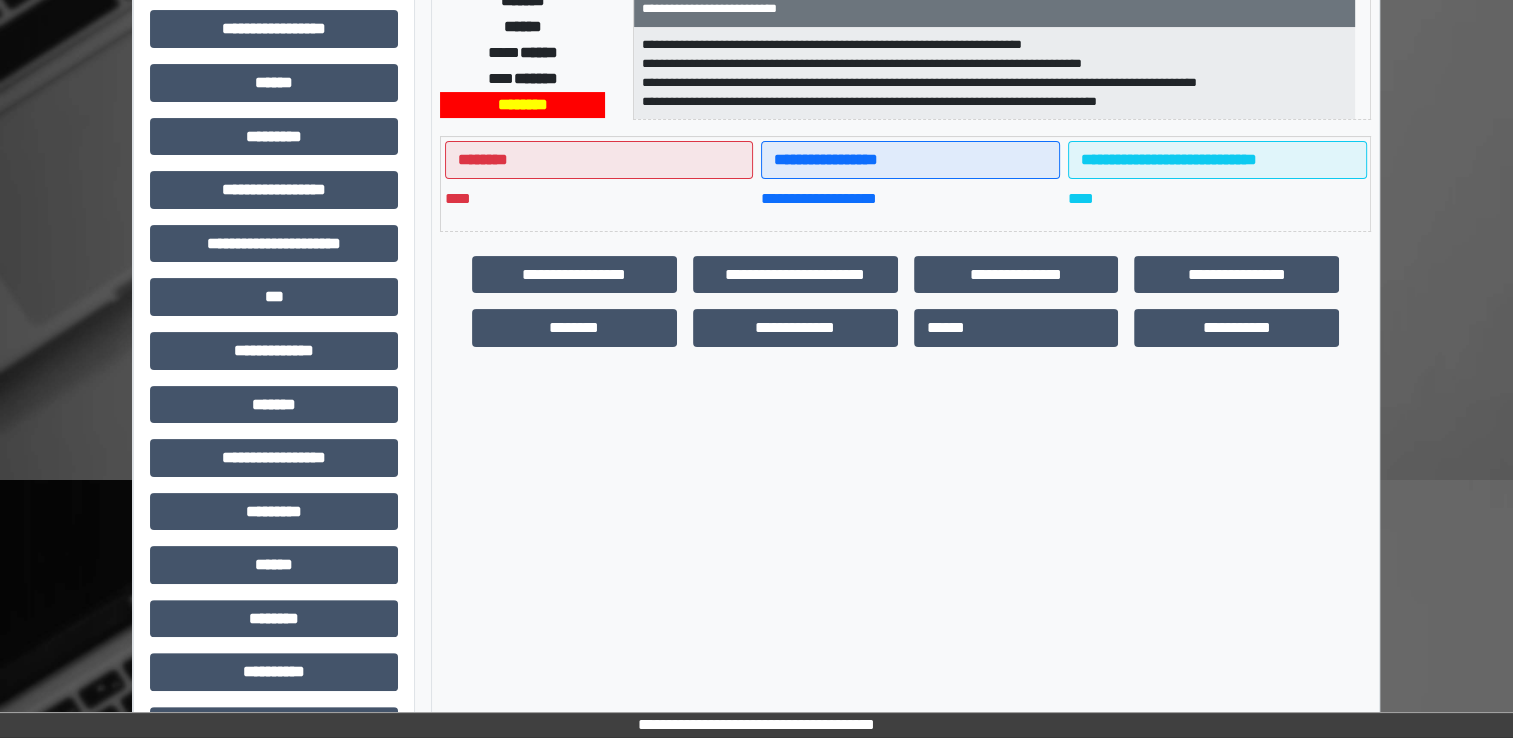 scroll, scrollTop: 400, scrollLeft: 0, axis: vertical 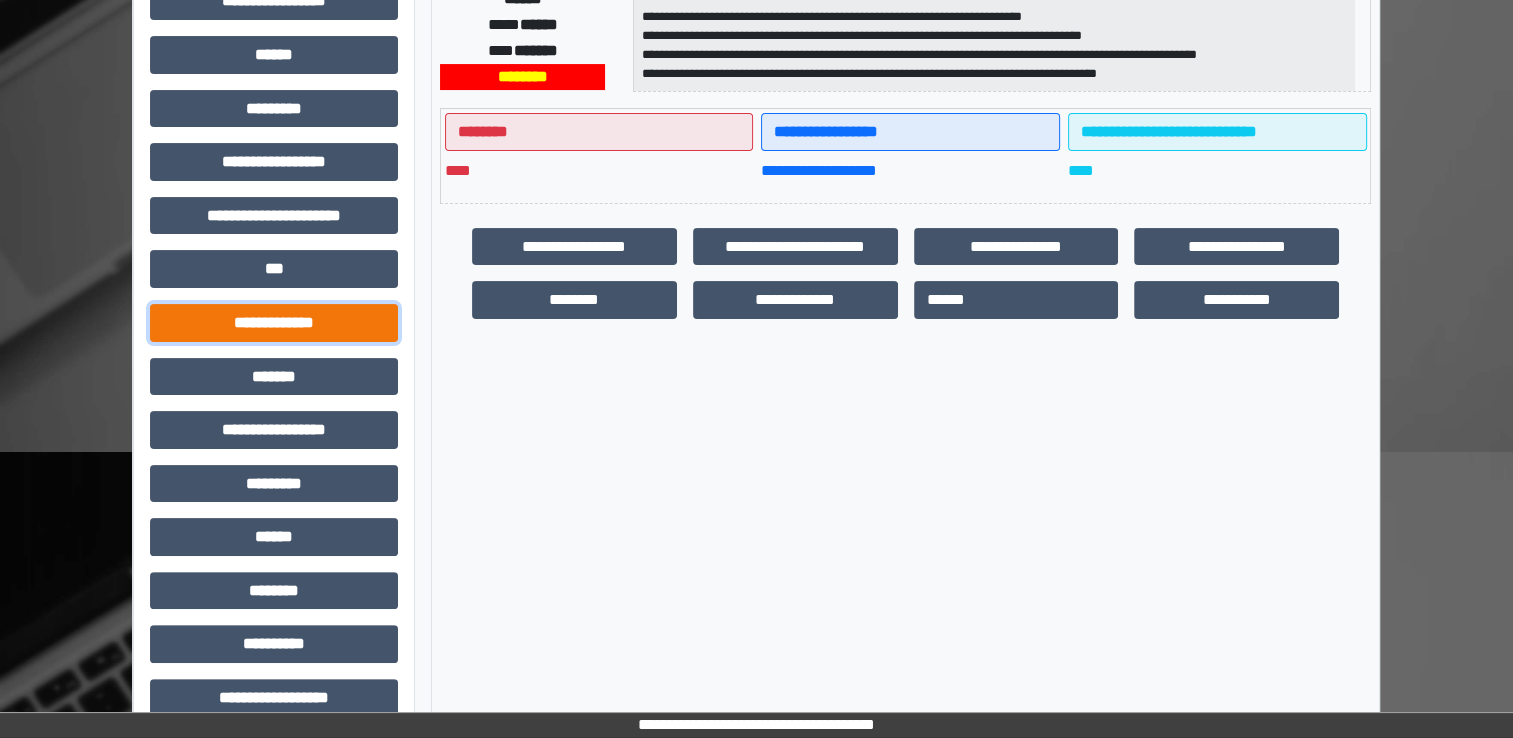 click on "**********" at bounding box center [274, 323] 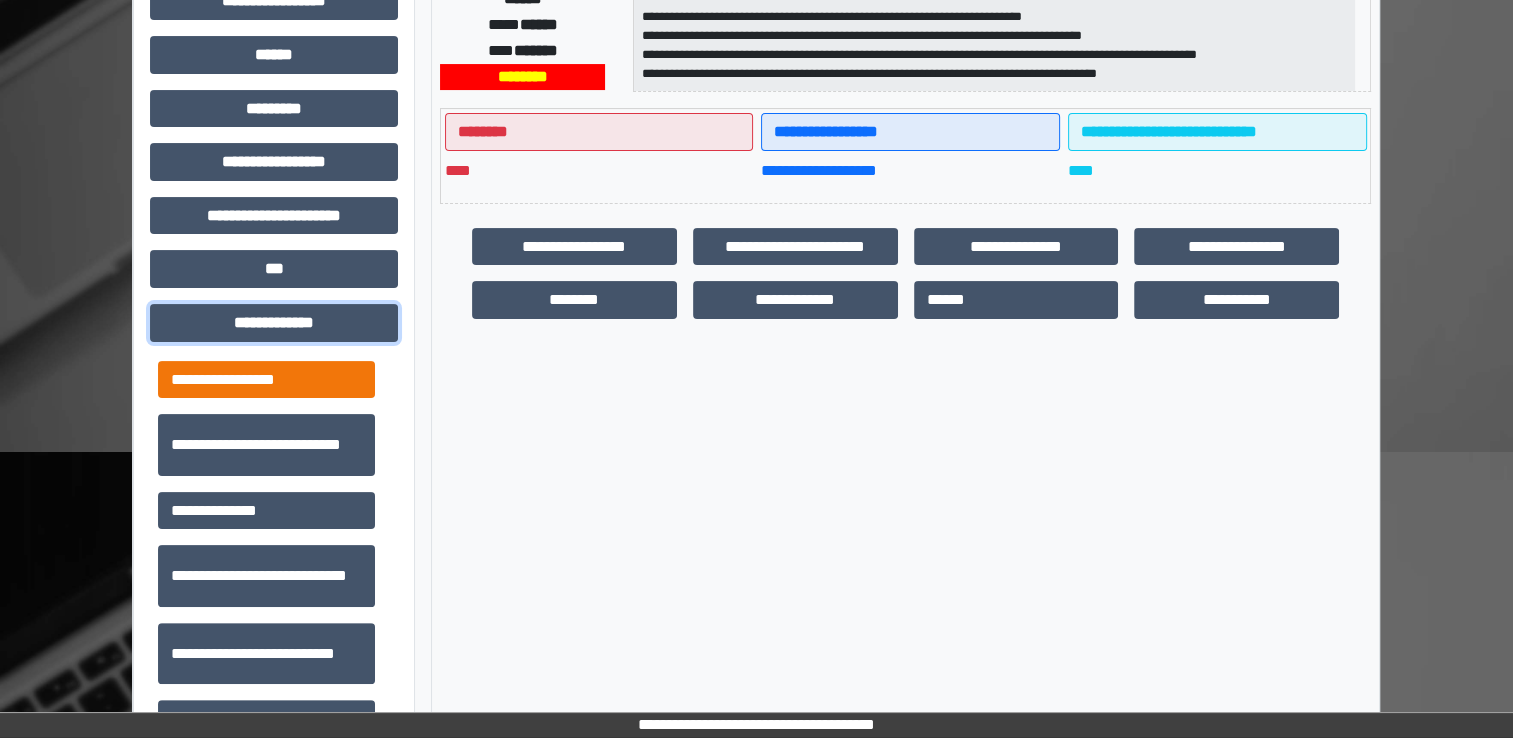 scroll, scrollTop: 0, scrollLeft: 0, axis: both 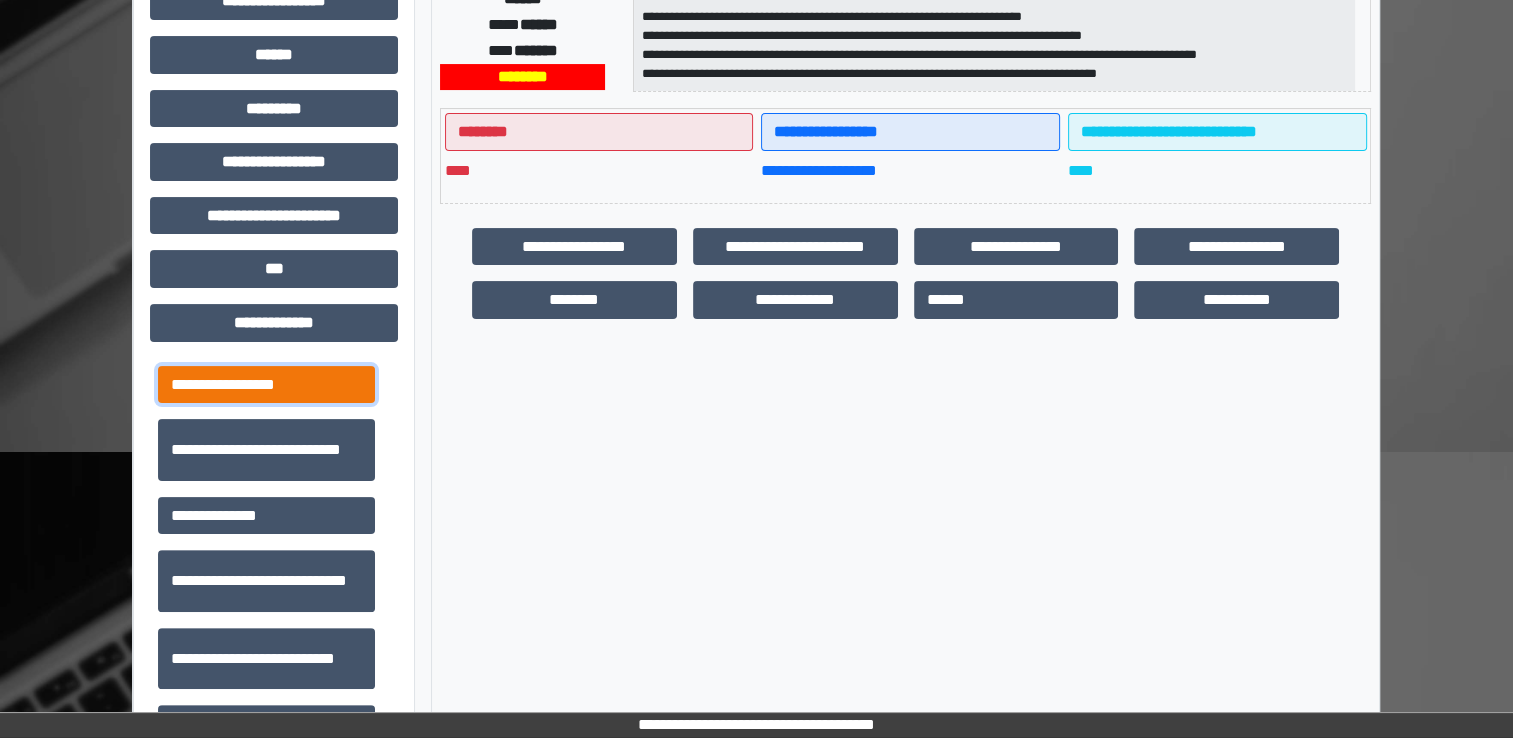 click on "**********" at bounding box center (266, 385) 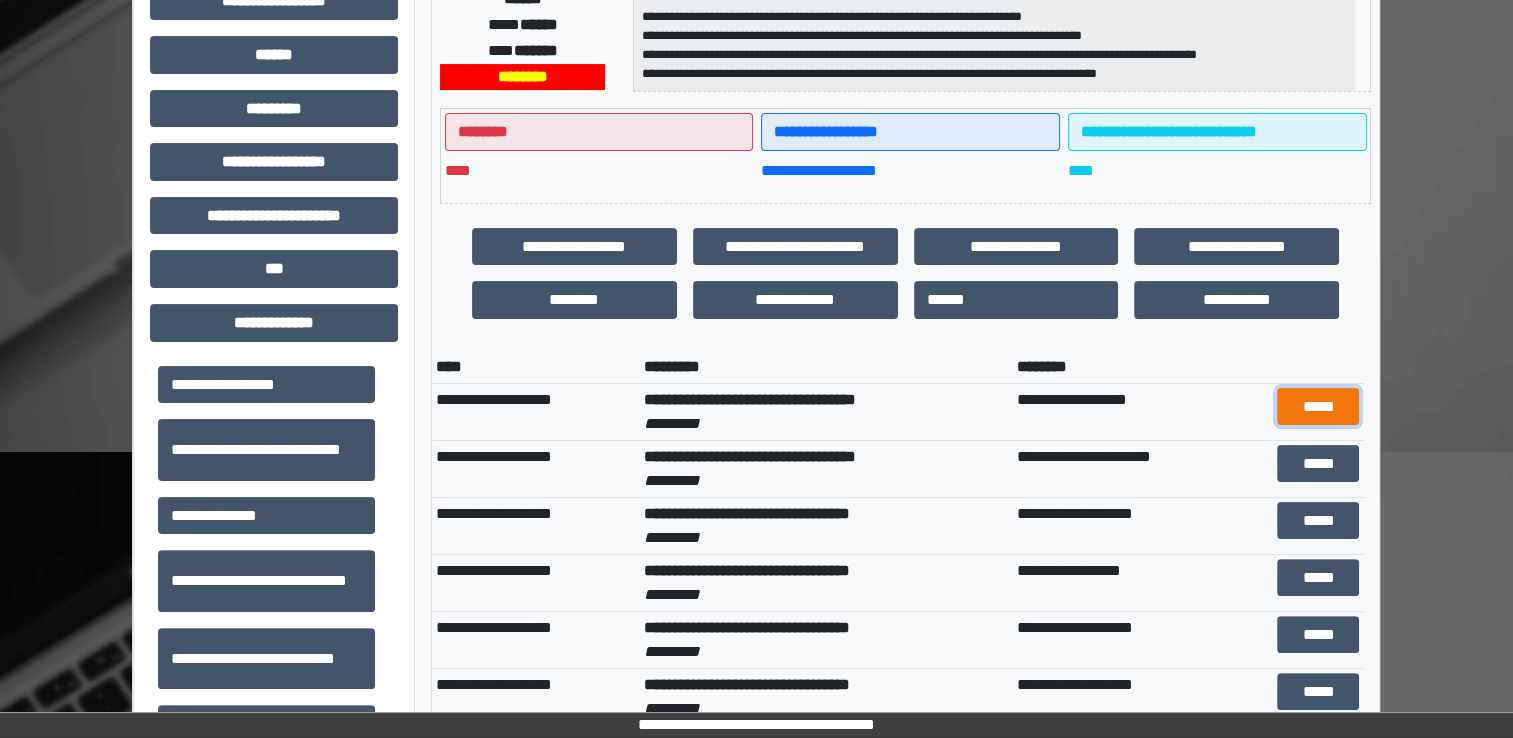 click on "*****" at bounding box center [1318, 407] 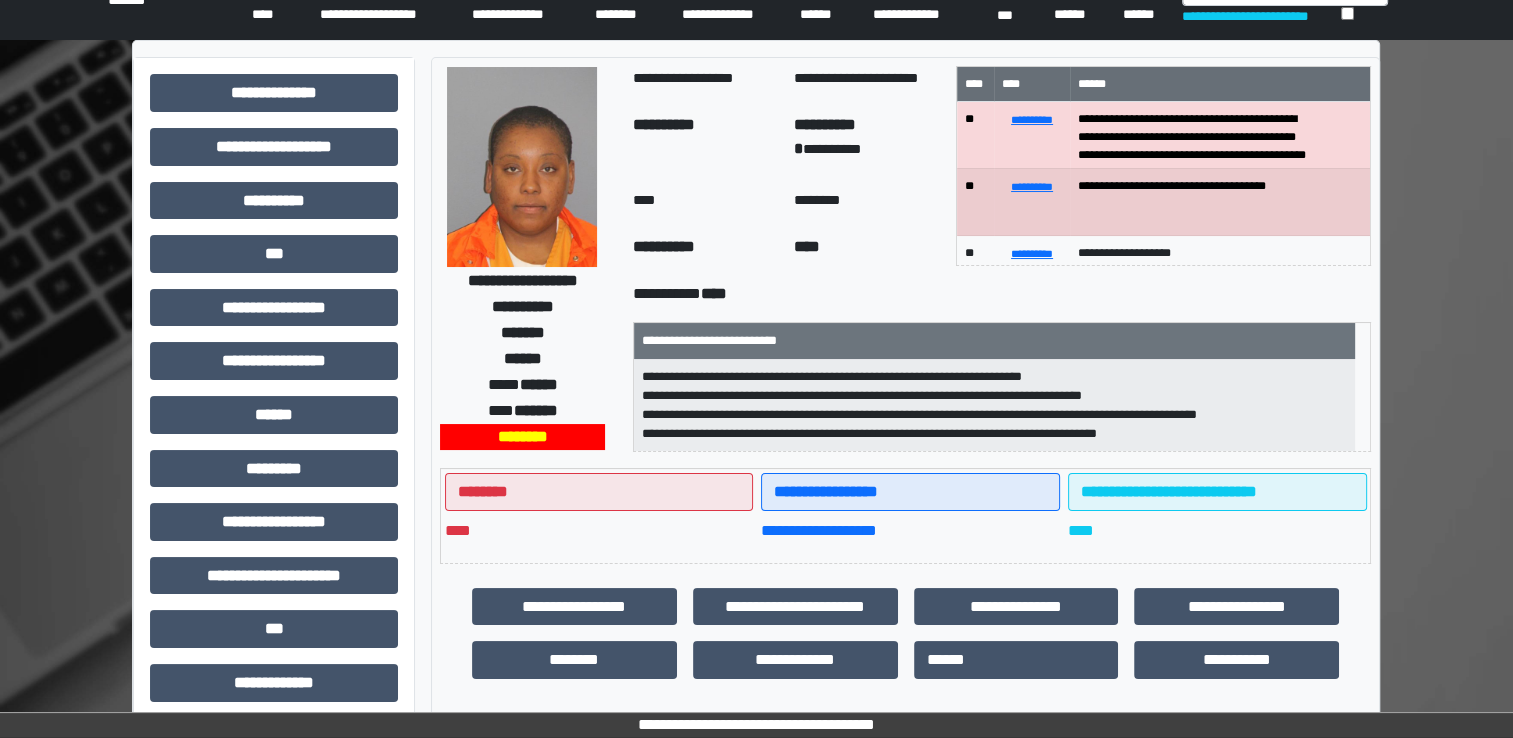 scroll, scrollTop: 0, scrollLeft: 0, axis: both 